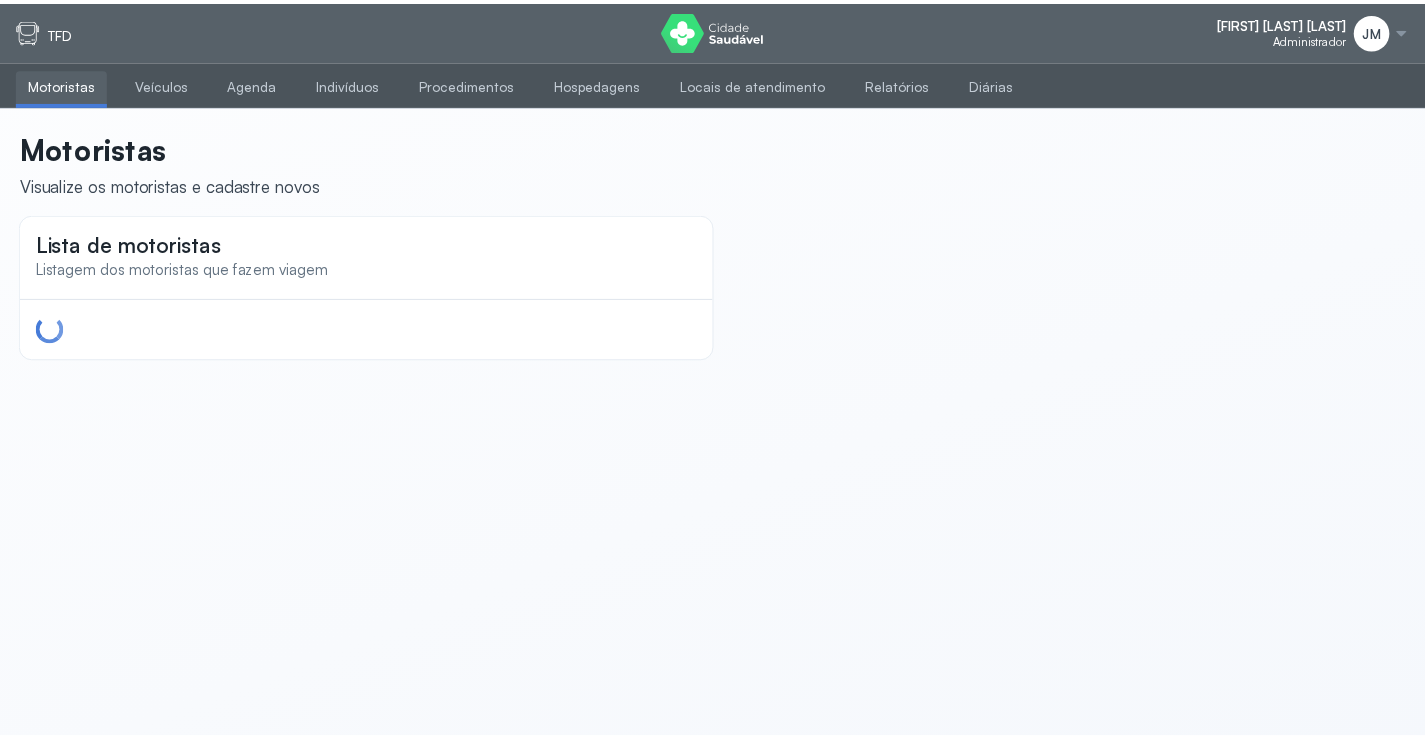 scroll, scrollTop: 0, scrollLeft: 0, axis: both 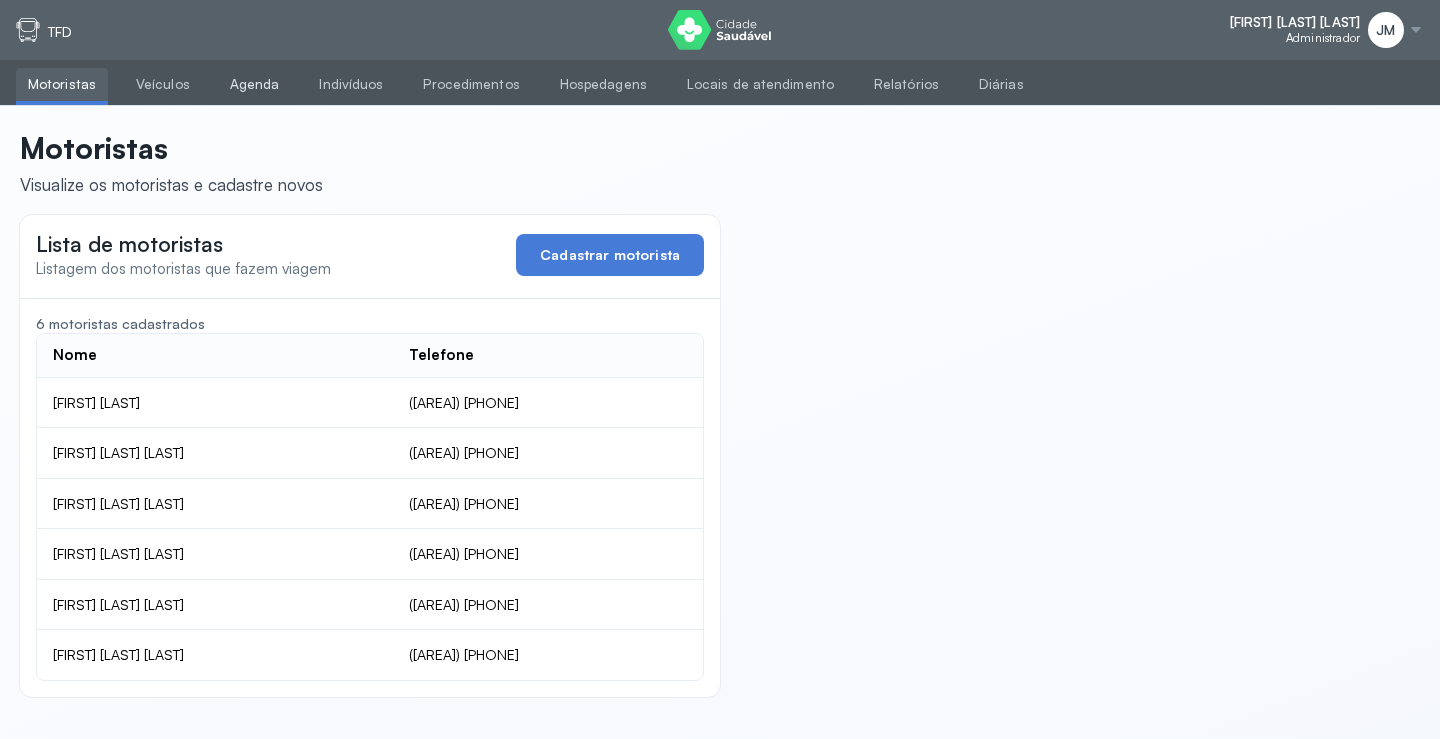 click on "Agenda" at bounding box center (255, 84) 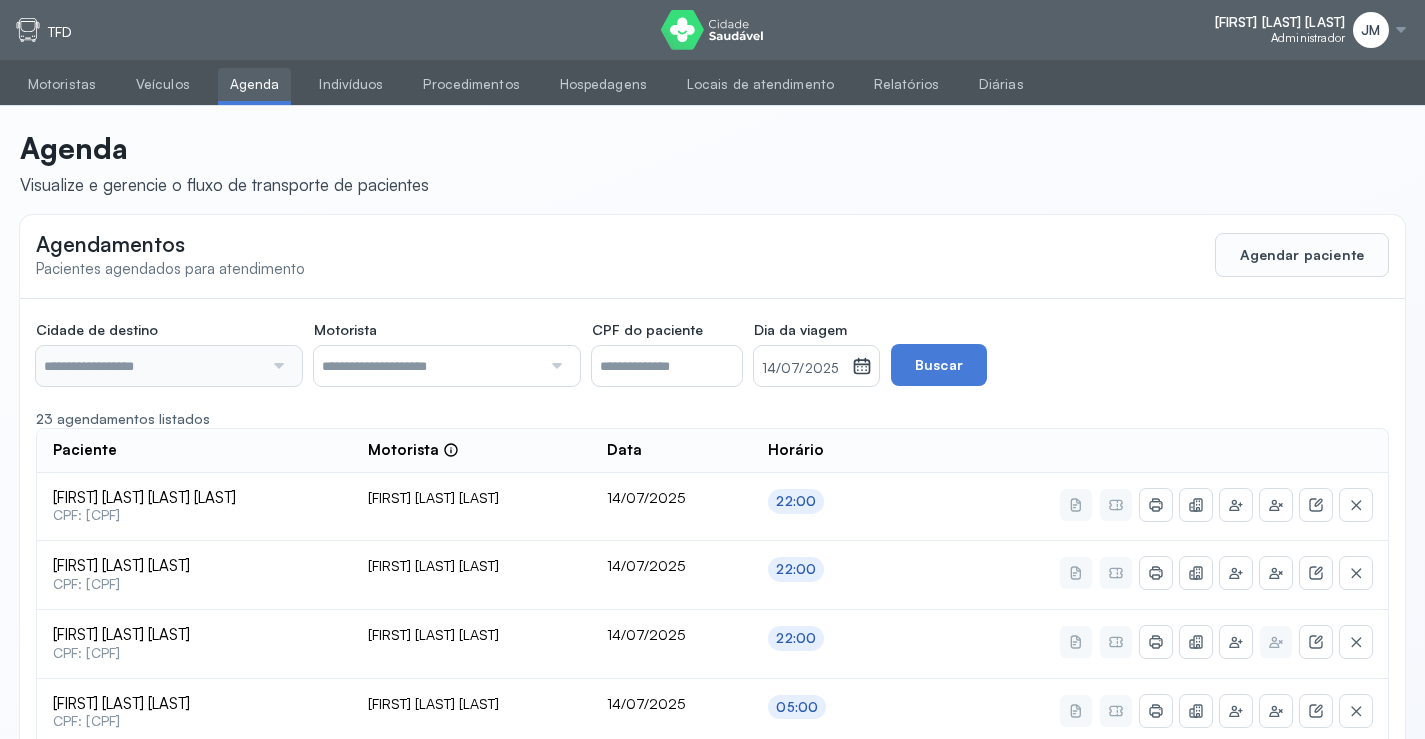 click at bounding box center (276, 366) 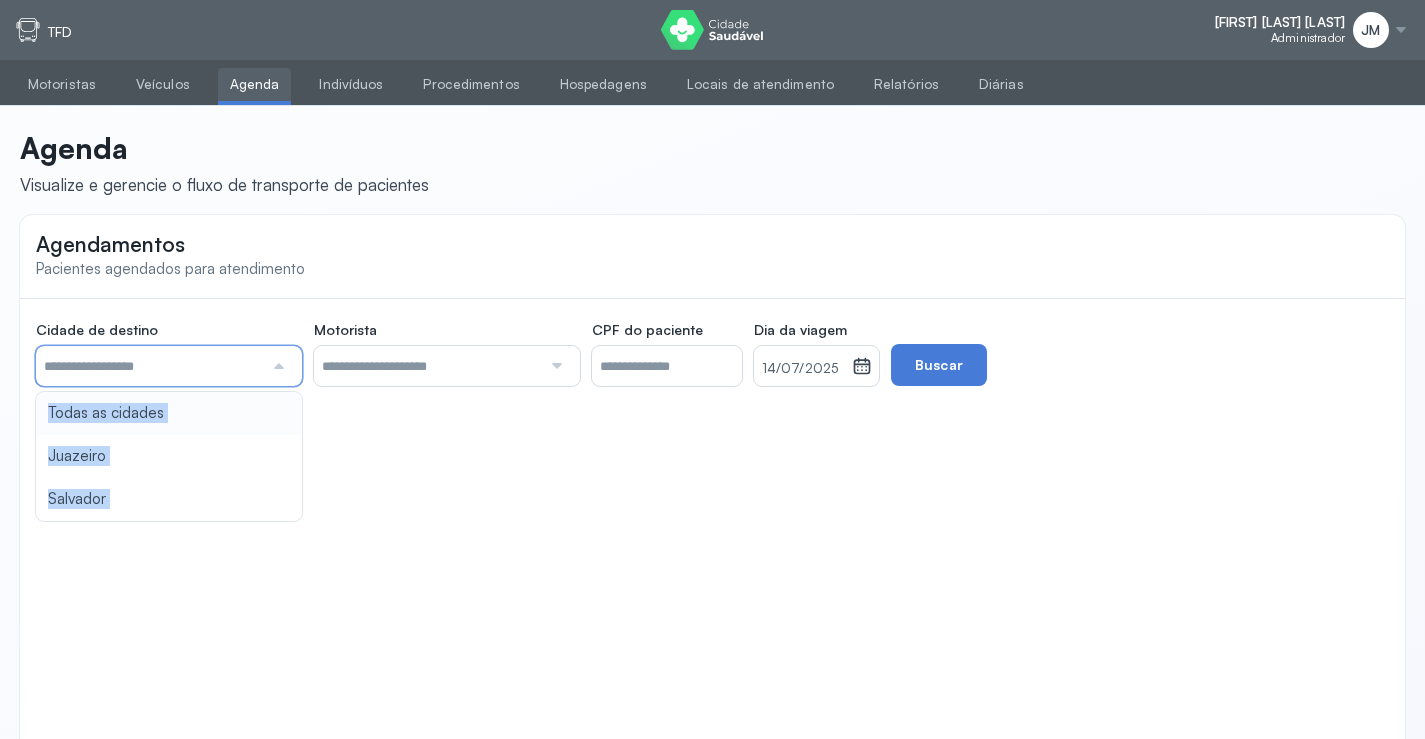 click at bounding box center [276, 366] 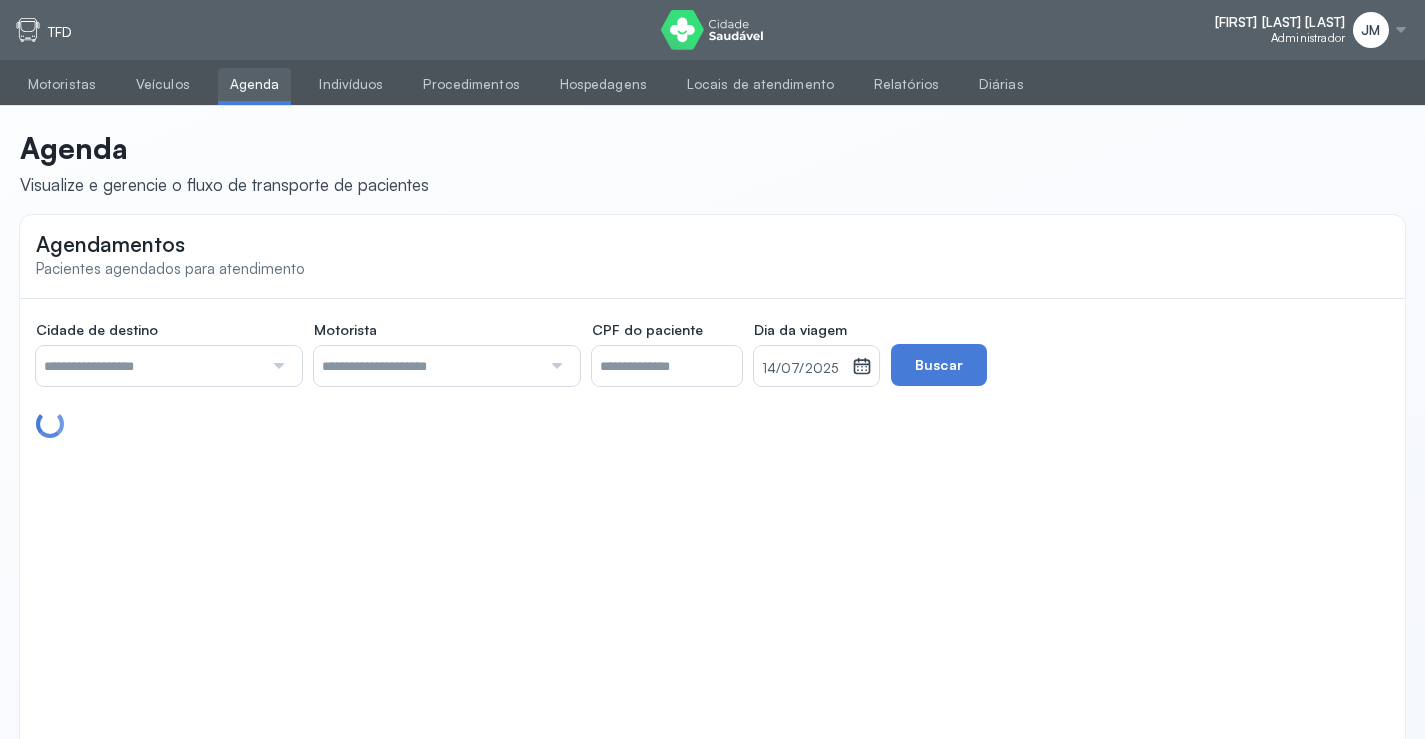 click at bounding box center (276, 366) 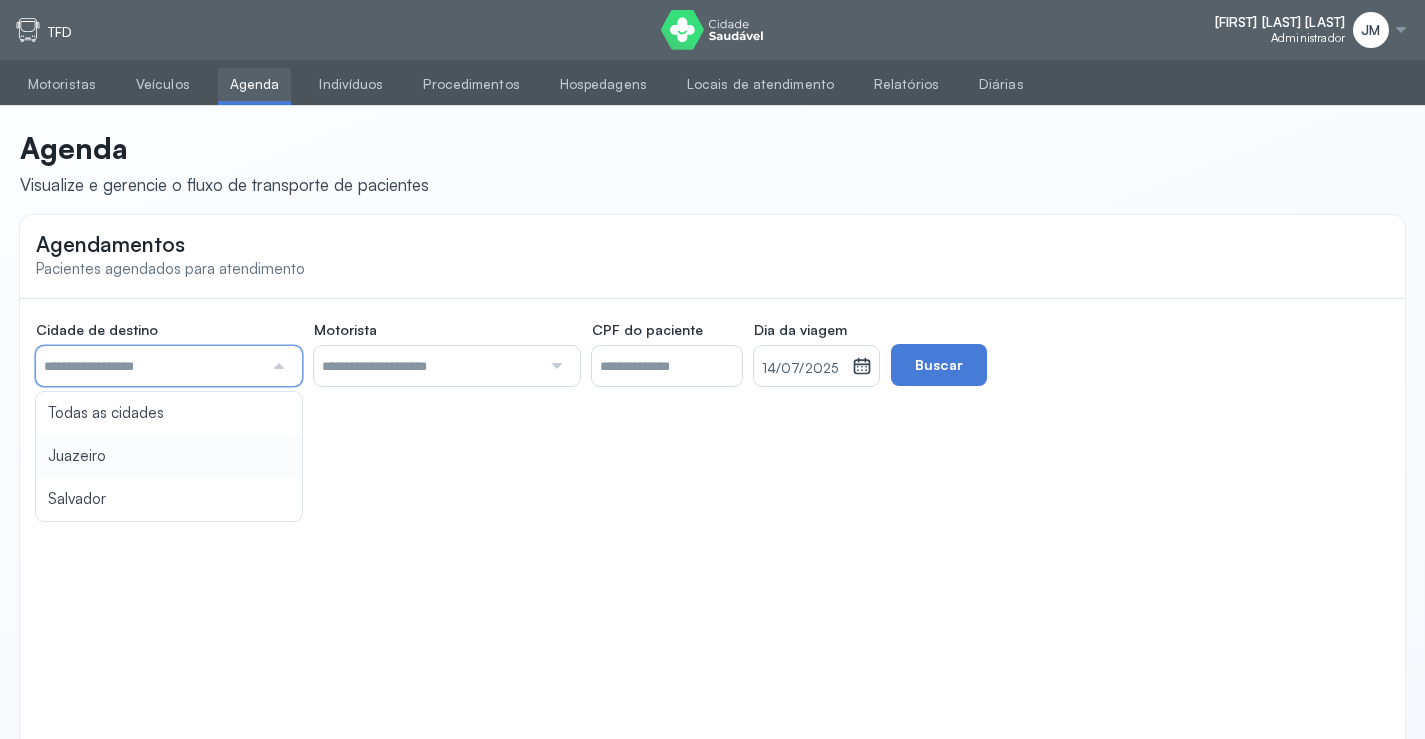 type on "********" 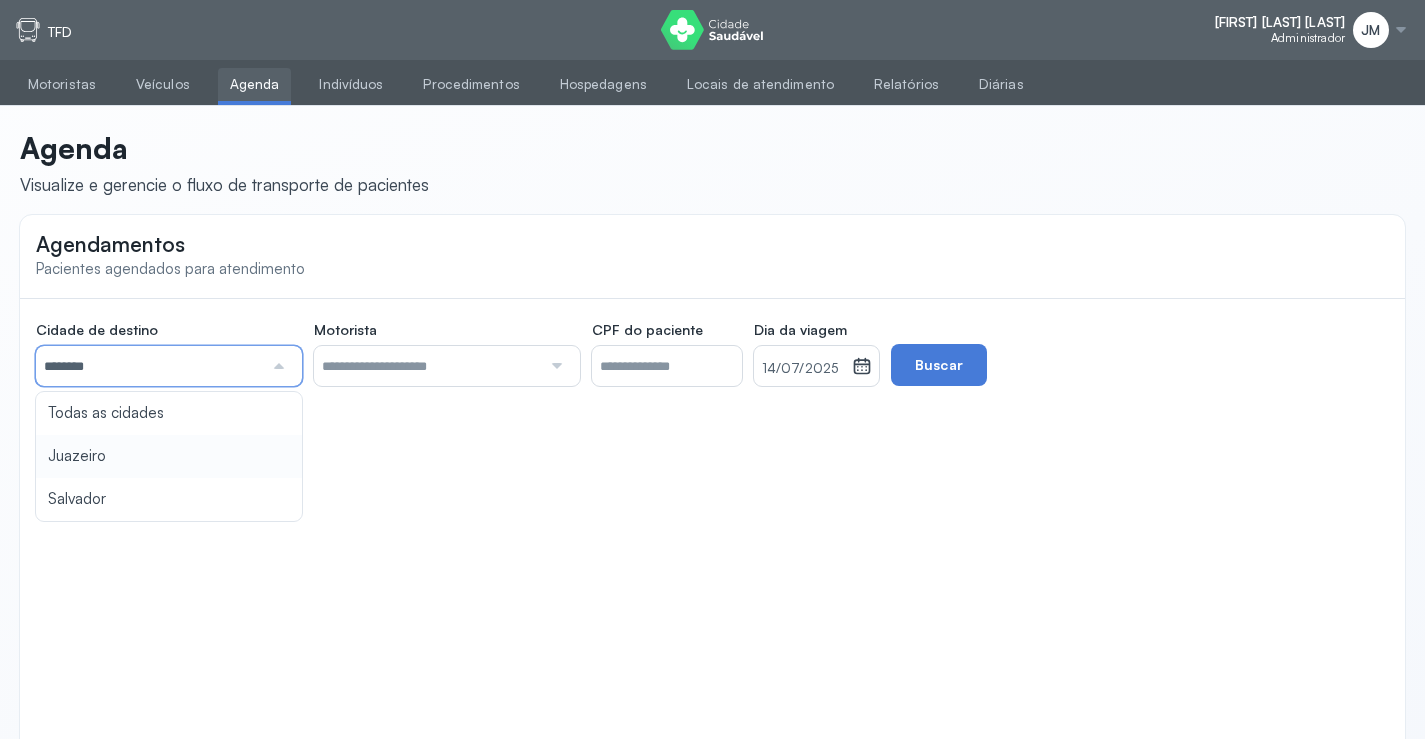click on "Agendamentos Pacientes agendados para atendimento Cidade de destino  ******** Todas as cidades Juazeiro Salvador Motorista  Todos os motoristas Diego dos Santos Edevon dos Santos Souza Edevon dos Santos Souza Elto Lima de Almeida Genivaldo Rodrigues da Silva Jozenilson Santos da Silva CPF do paciente  Dia da viagem  14/07/2025 julho 2025 S T Q Q S S D 1 2 3 4 5 6 7 8 9 10 11 12 13 14 15 16 17 18 19 20 21 22 23 24 25 26 27 28 29 30 31 jan fev mar abr maio jun jul ago set out nov dez 2018 2019 2020 2021 2022 2023 2024 2025 2026 2027 2028 2029  Buscar" at bounding box center (712, 490) 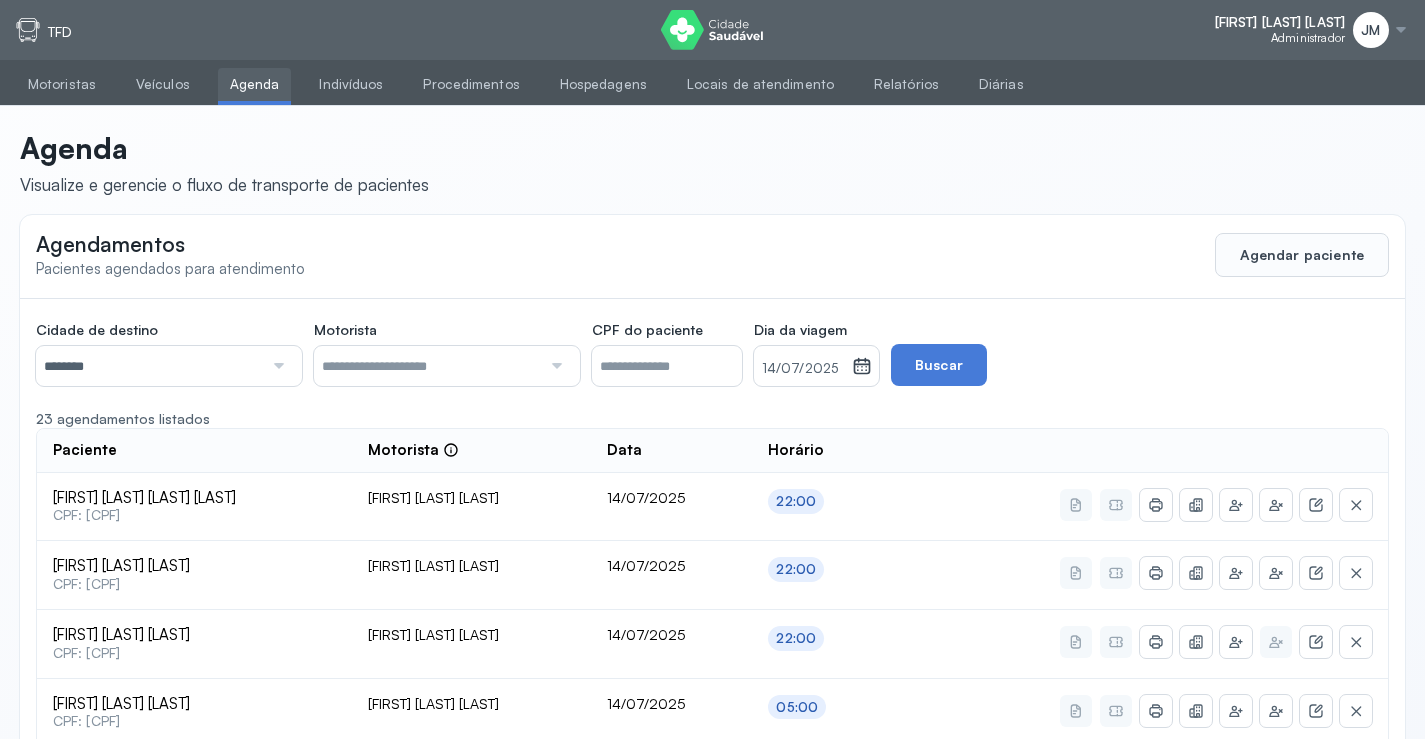 click 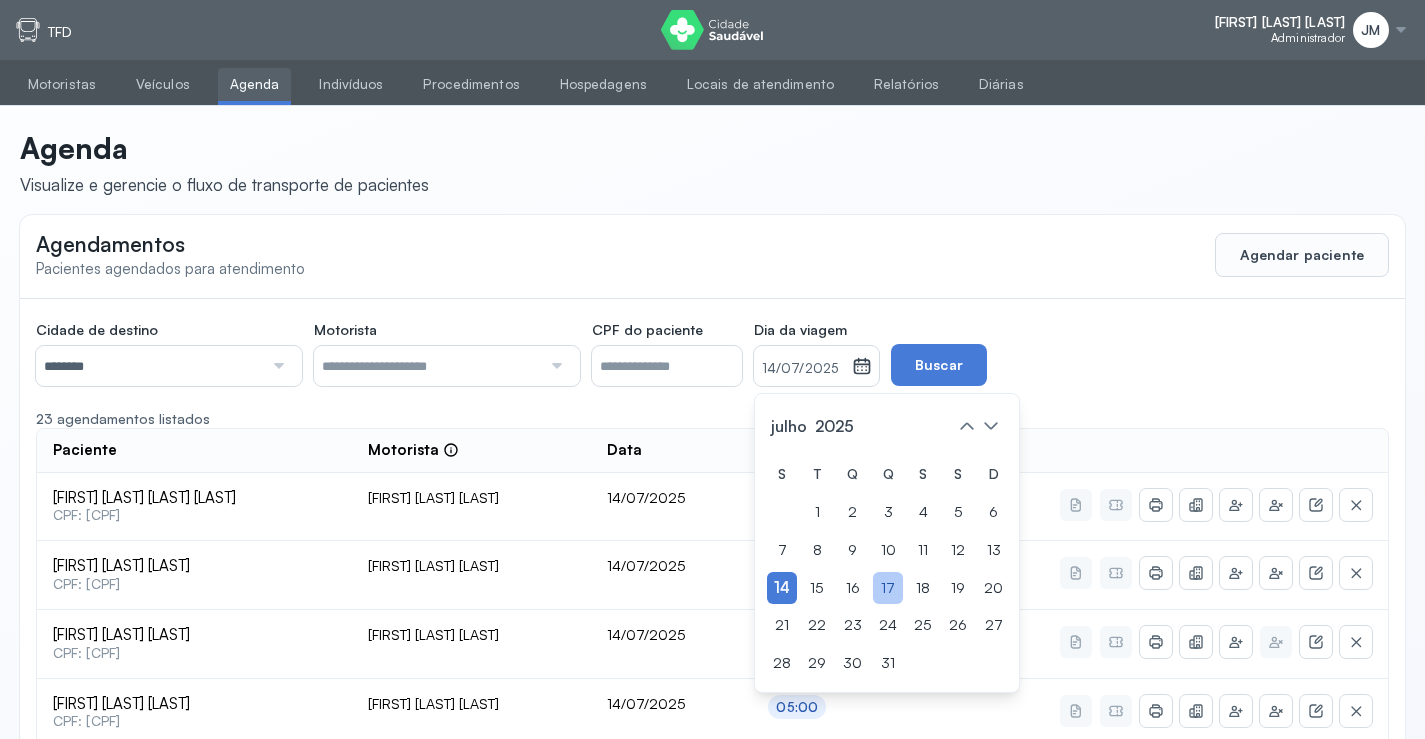 drag, startPoint x: 911, startPoint y: 592, endPoint x: 922, endPoint y: 583, distance: 14.21267 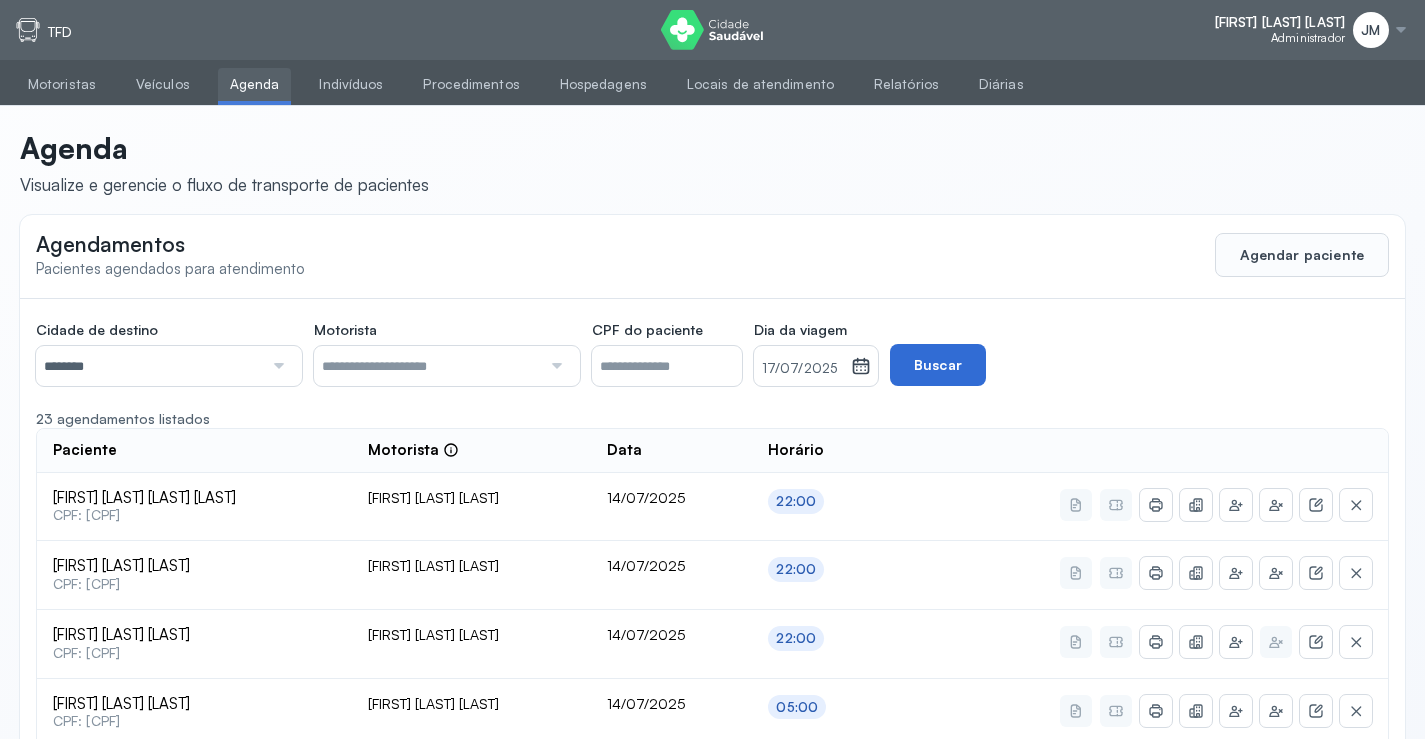 click on "Buscar" at bounding box center [938, 365] 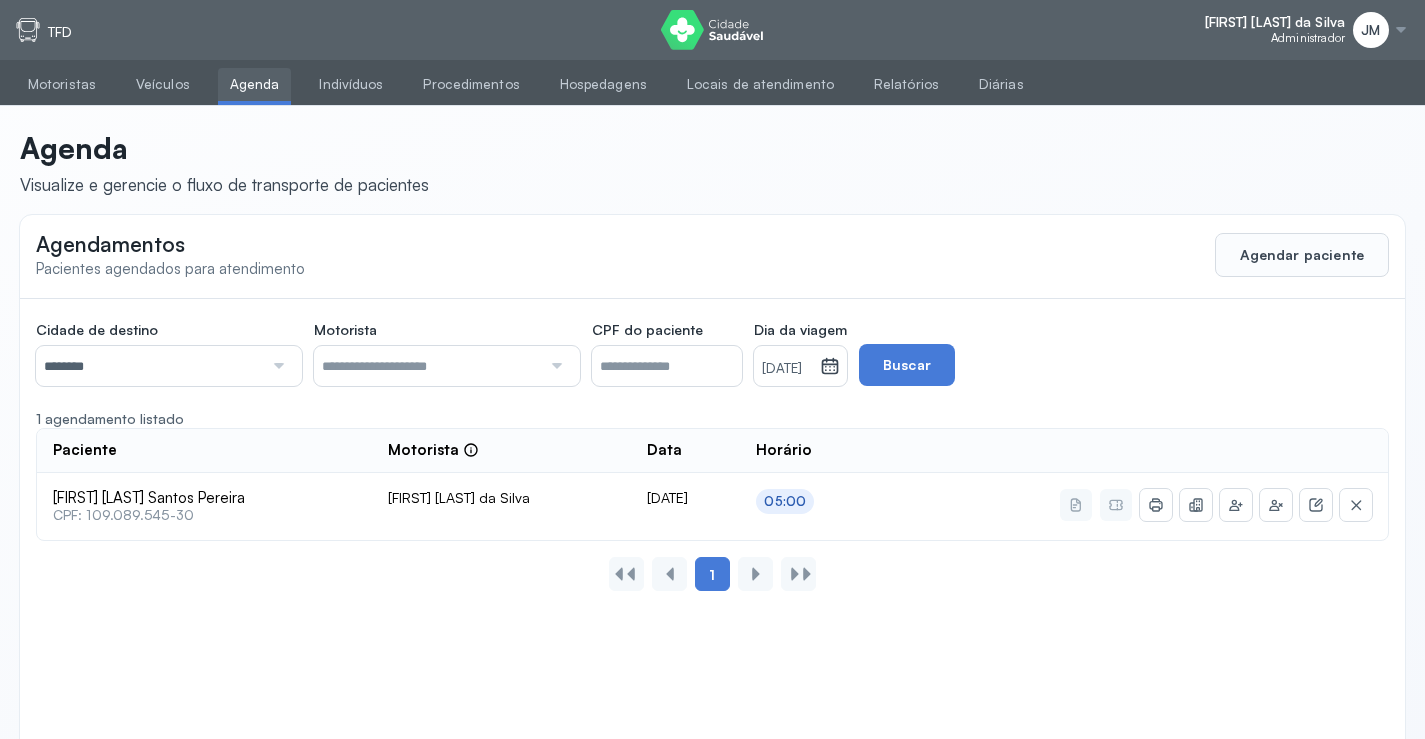 scroll, scrollTop: 0, scrollLeft: 0, axis: both 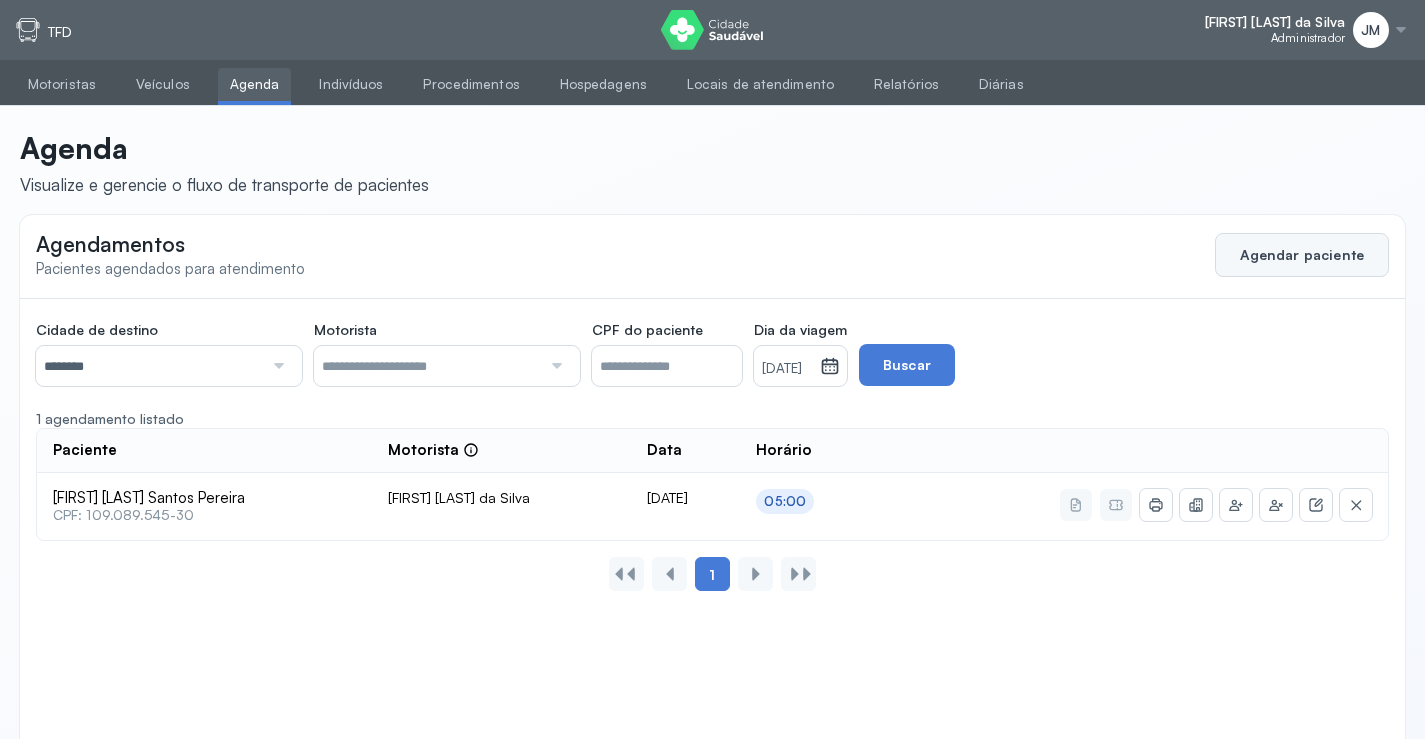 click on "Agendar paciente" 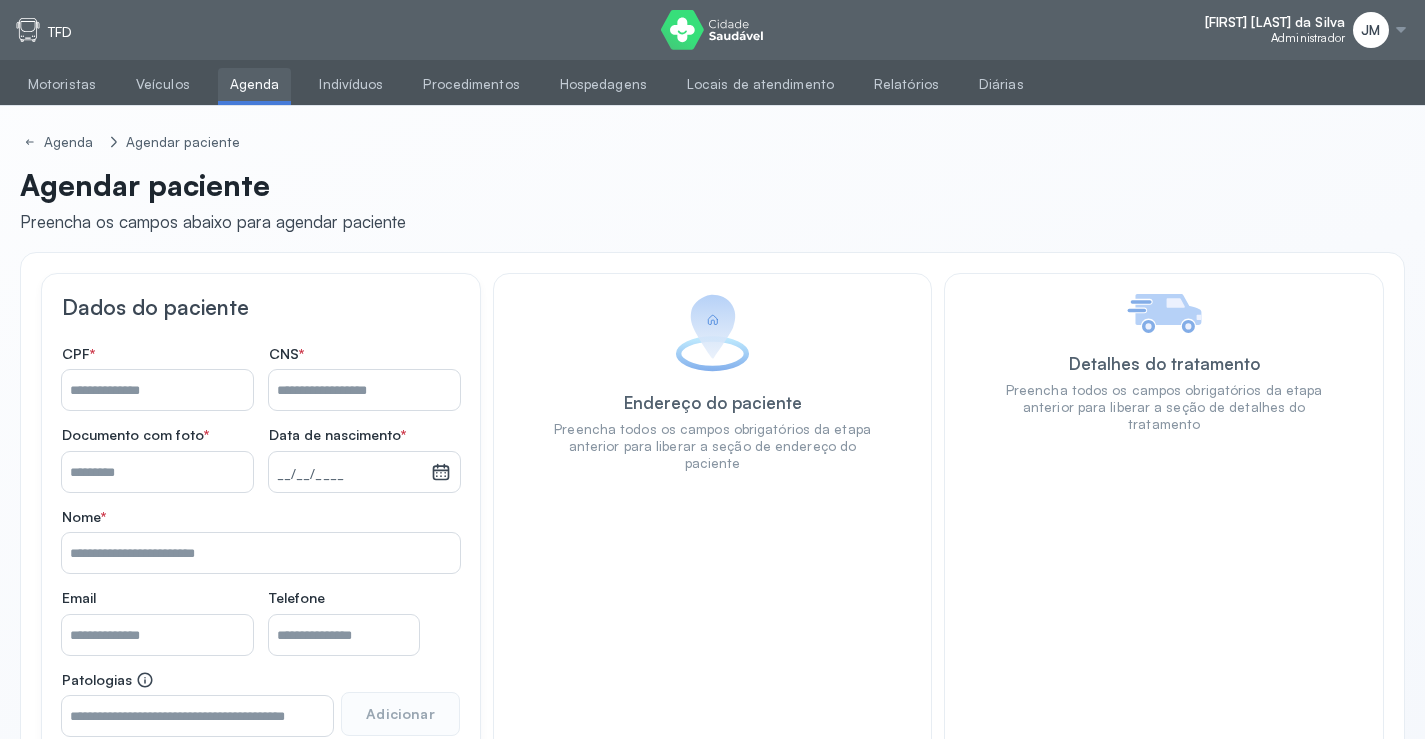 click on "Nome   *" at bounding box center (364, 390) 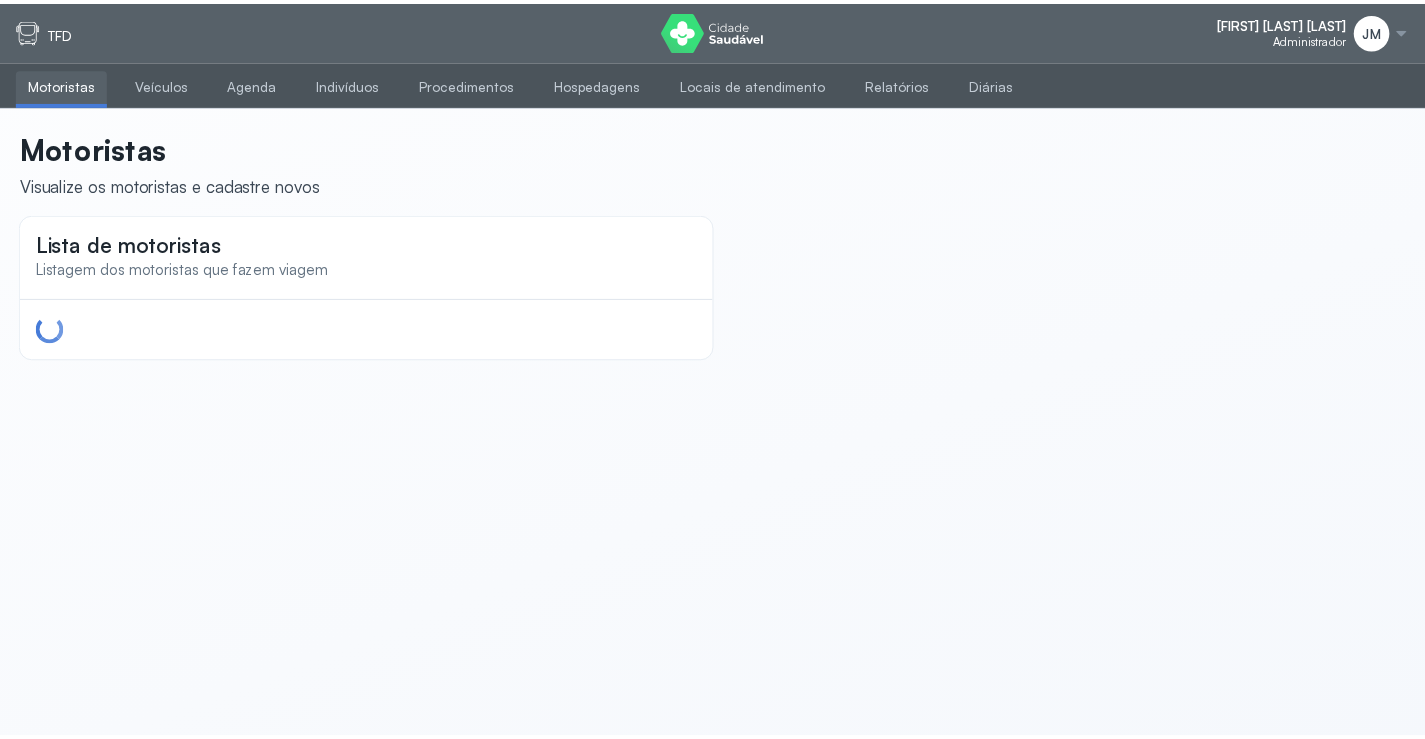 scroll, scrollTop: 0, scrollLeft: 0, axis: both 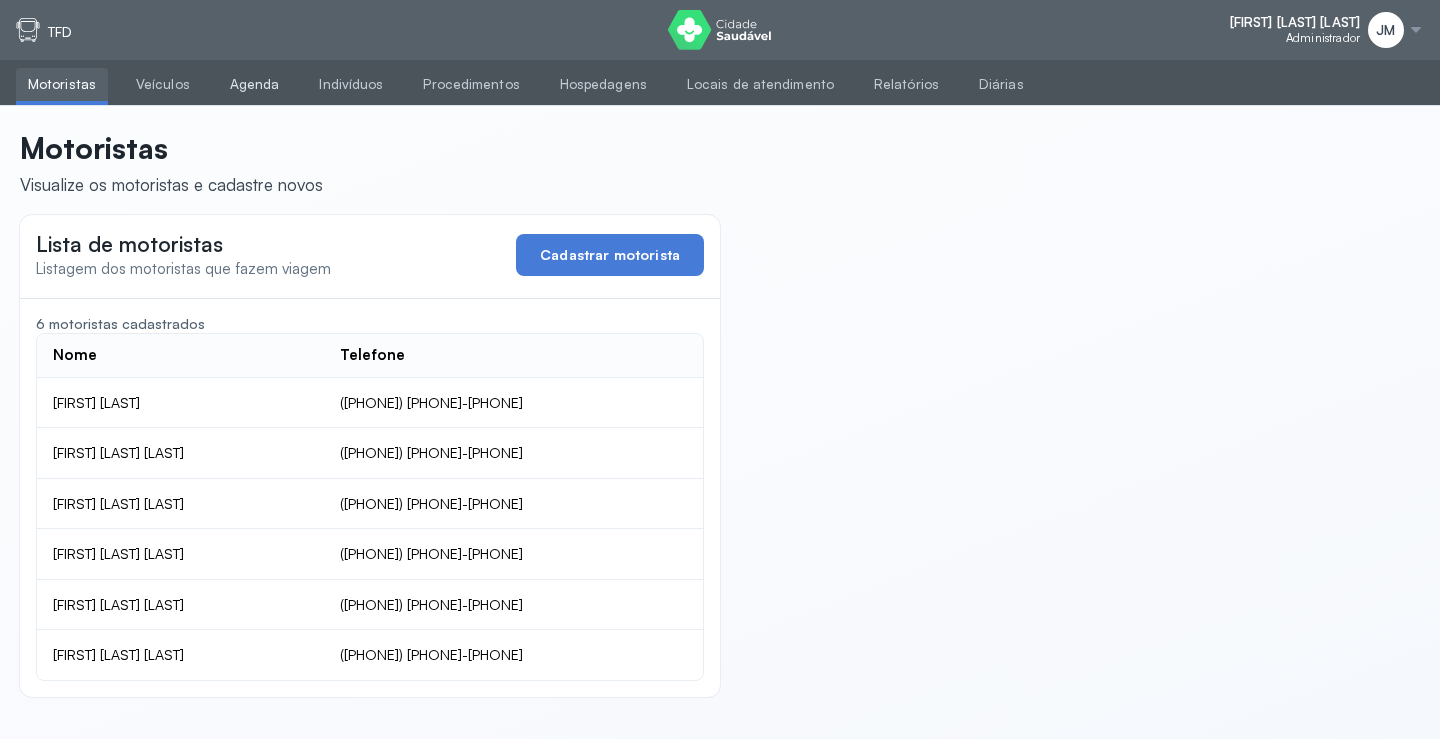 click on "Agenda" at bounding box center (255, 84) 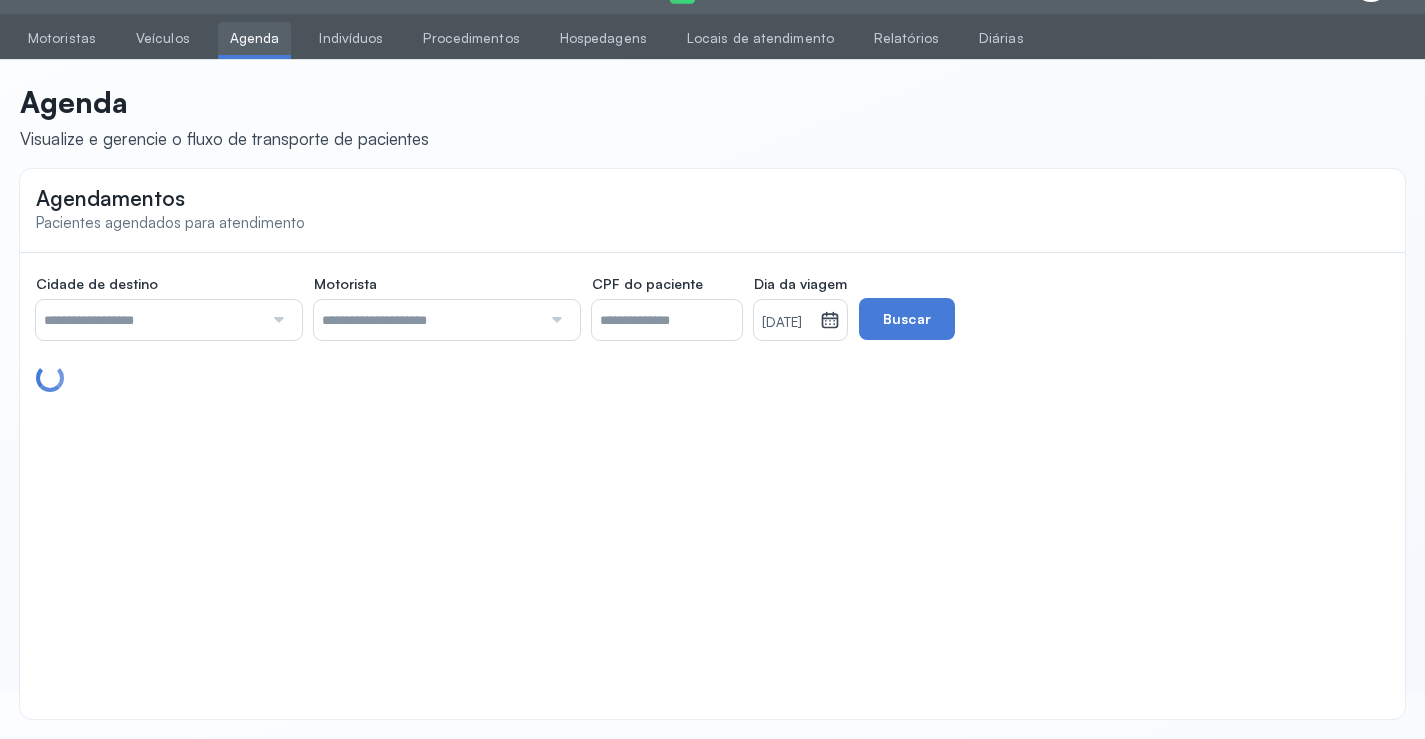 scroll, scrollTop: 46, scrollLeft: 0, axis: vertical 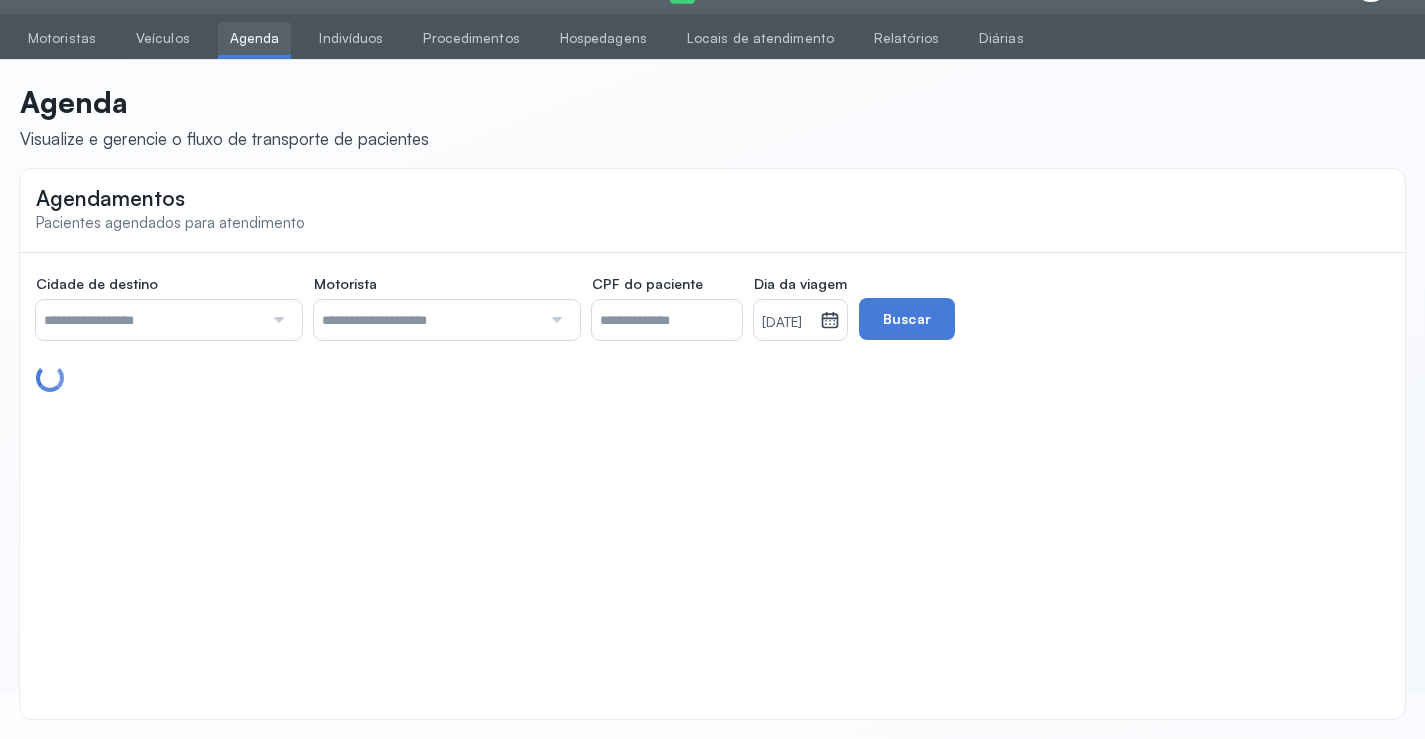 click at bounding box center [276, 320] 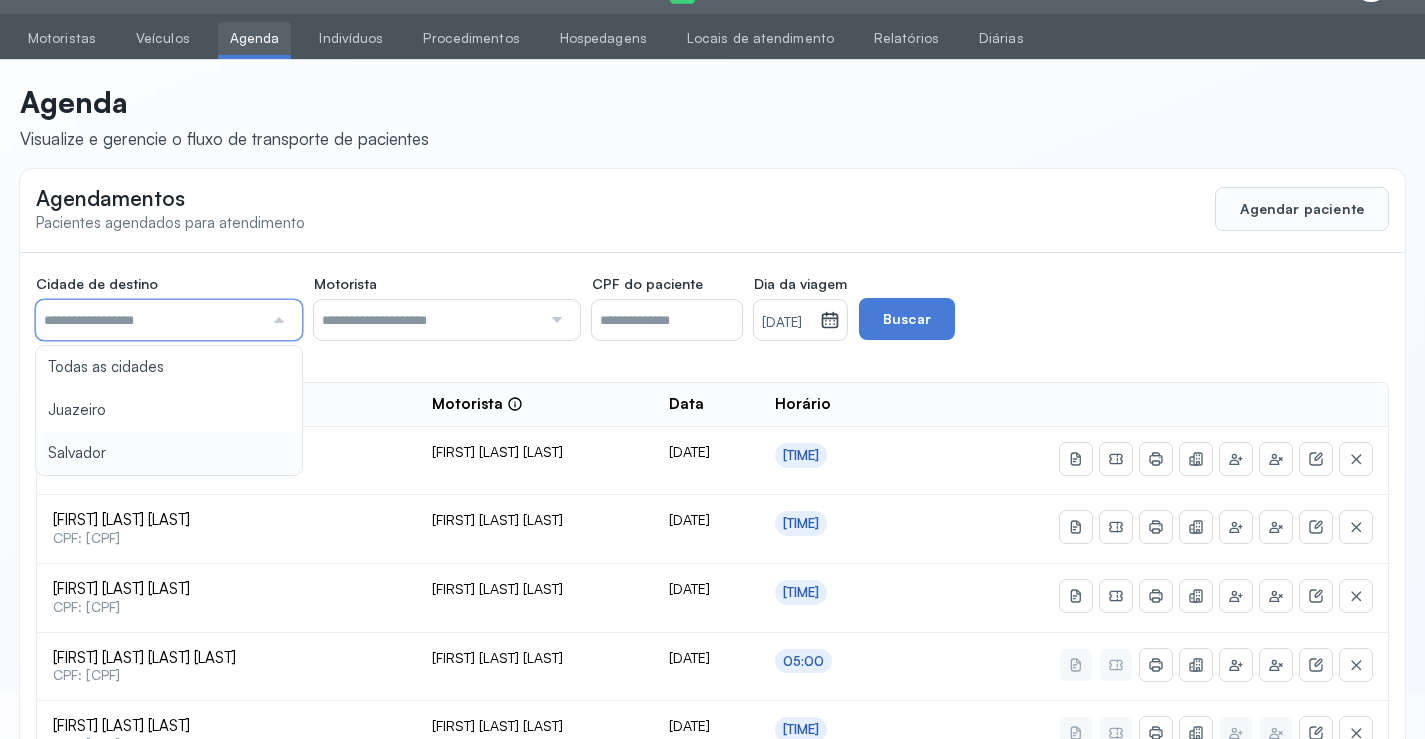 type on "********" 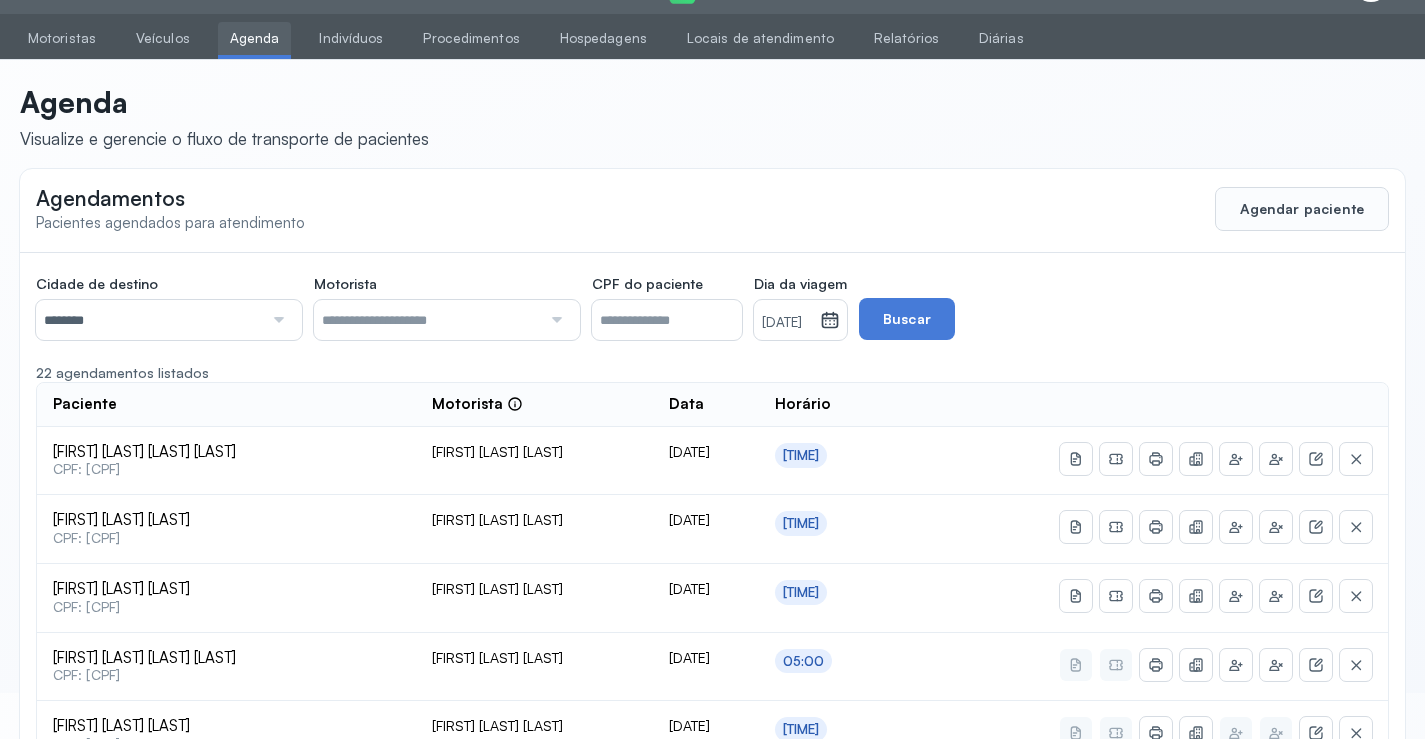 click 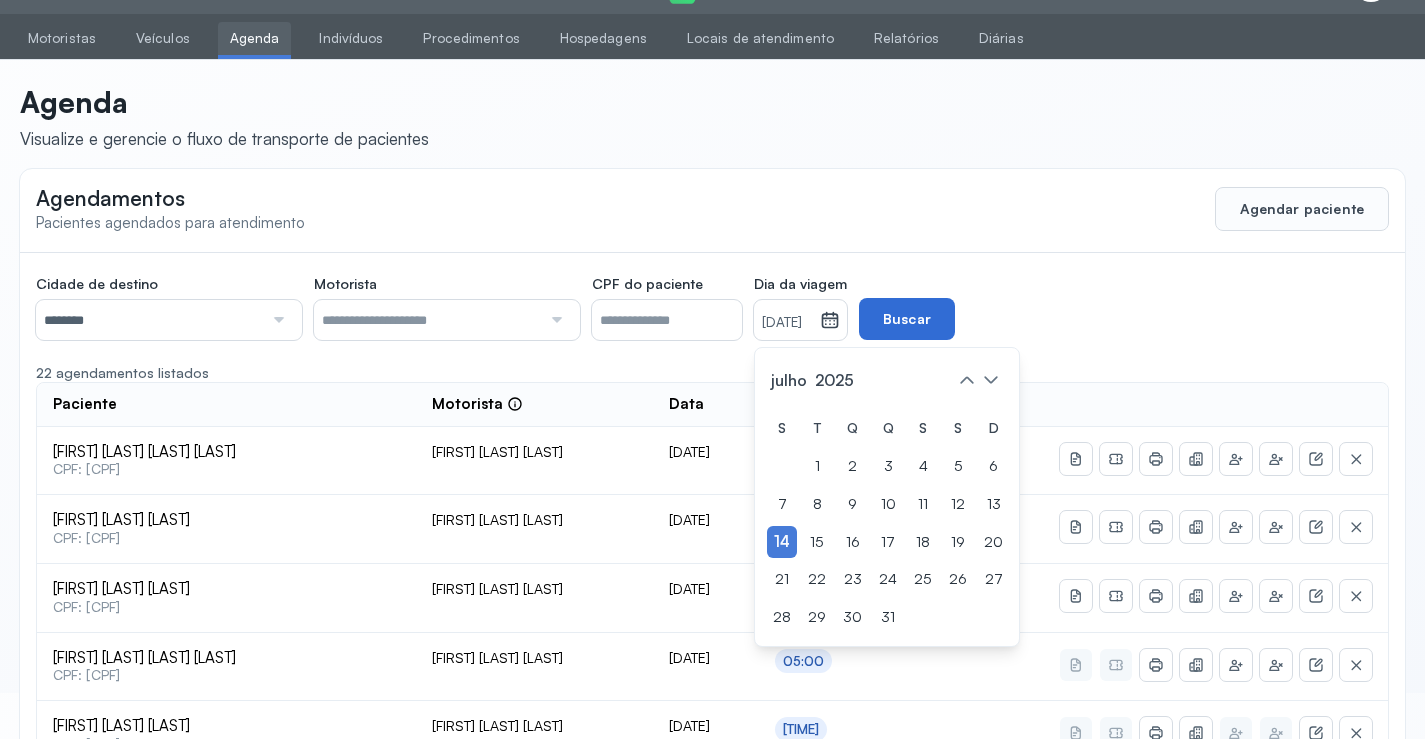 drag, startPoint x: 976, startPoint y: 311, endPoint x: 1008, endPoint y: 309, distance: 32.06244 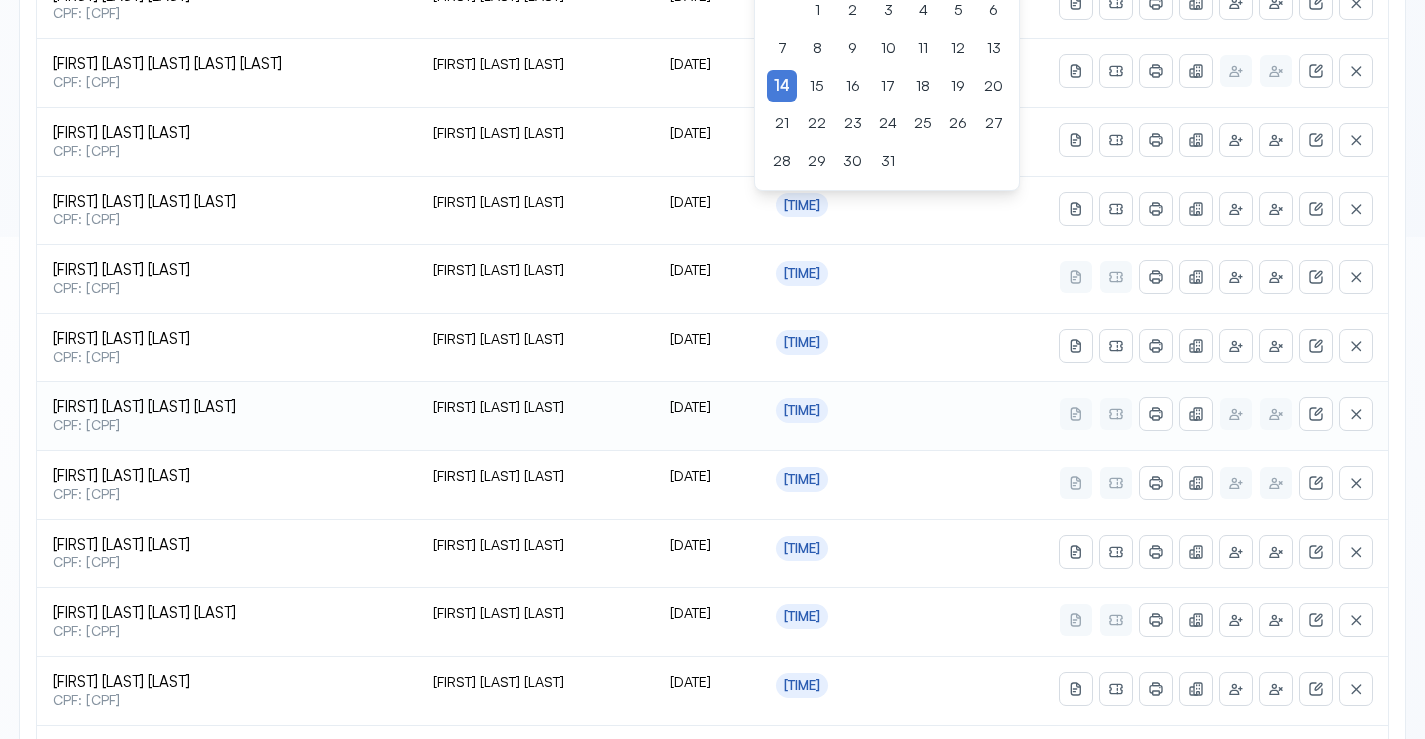 scroll, scrollTop: 546, scrollLeft: 0, axis: vertical 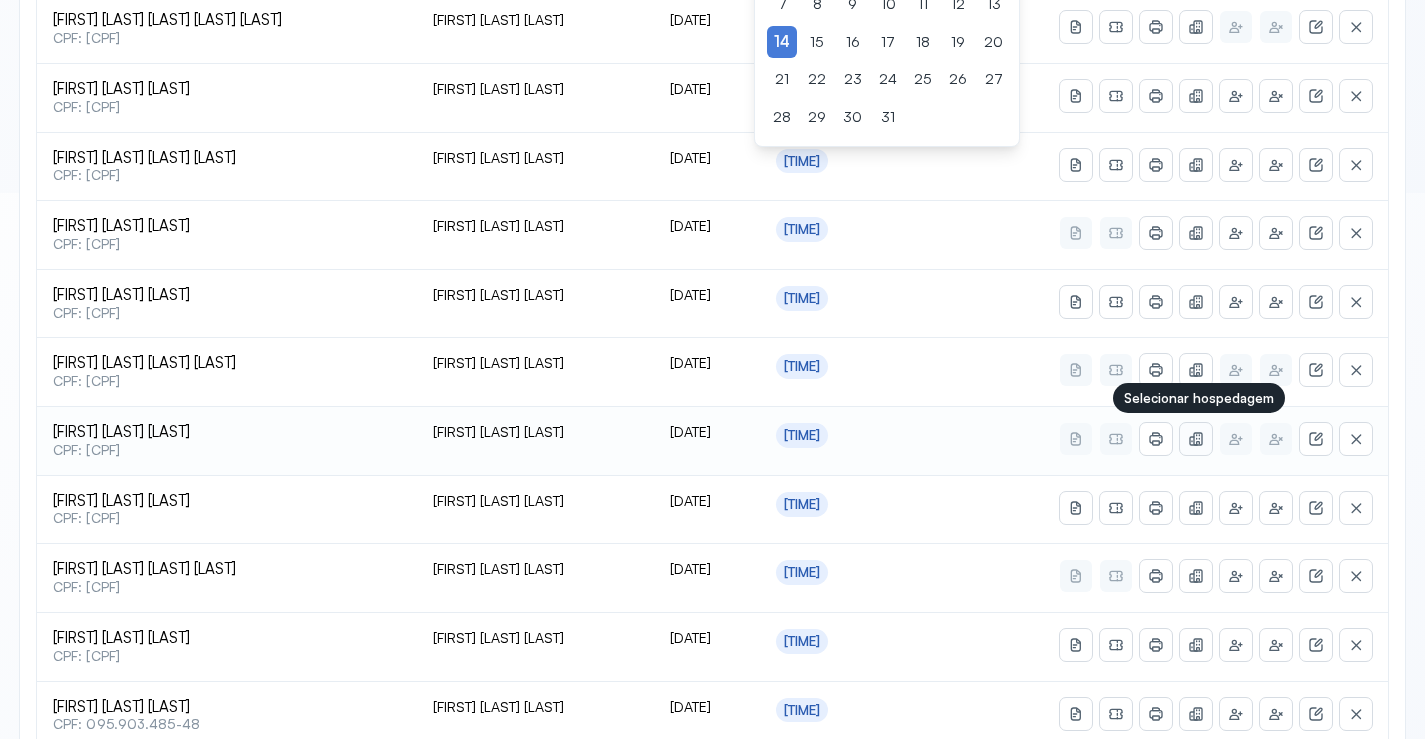 click 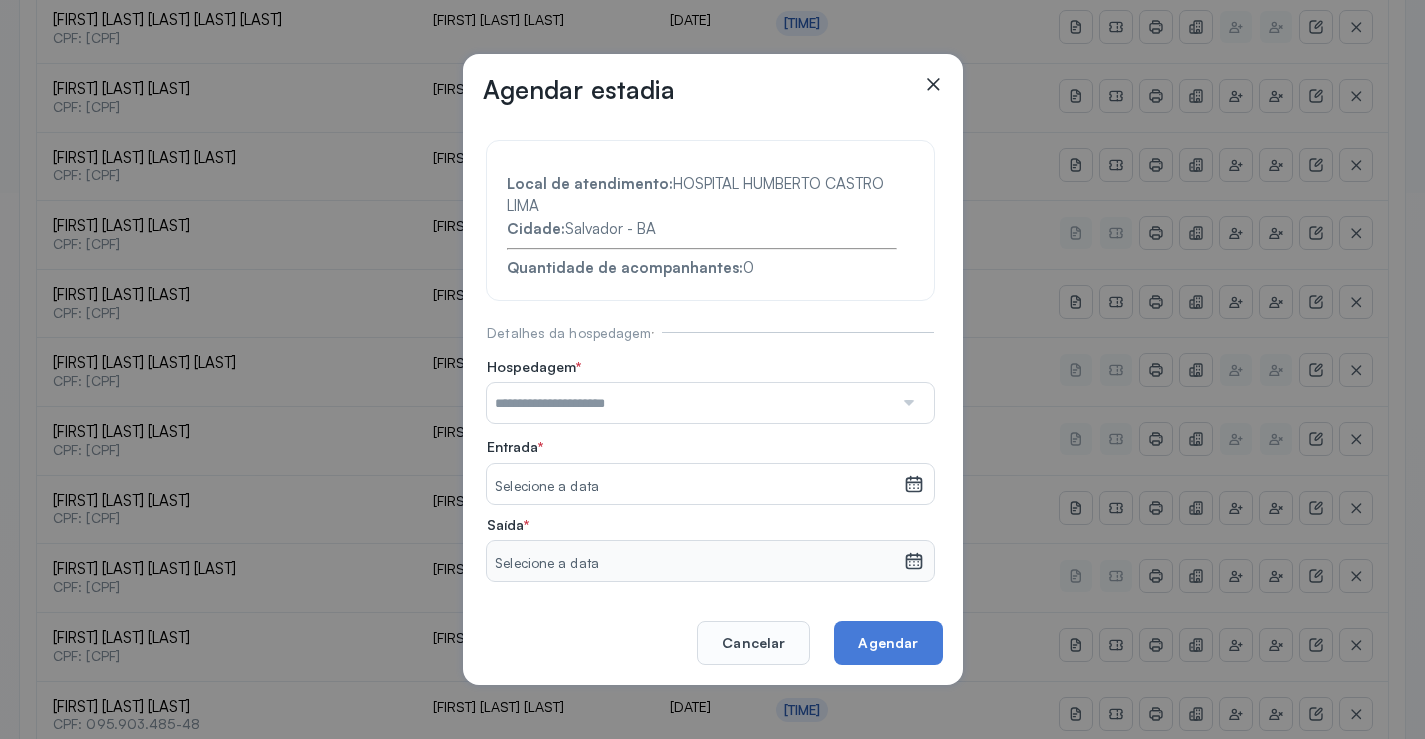 click at bounding box center [907, 403] 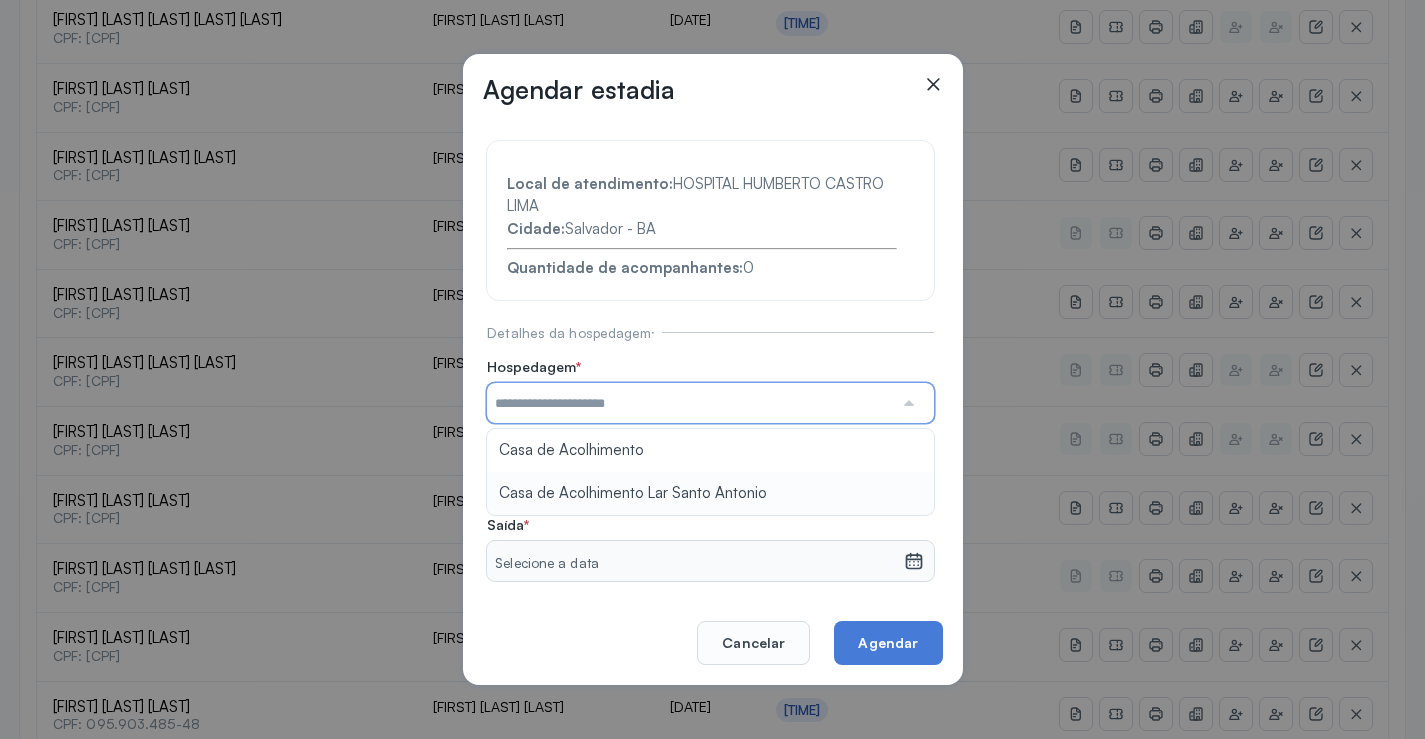 type on "**********" 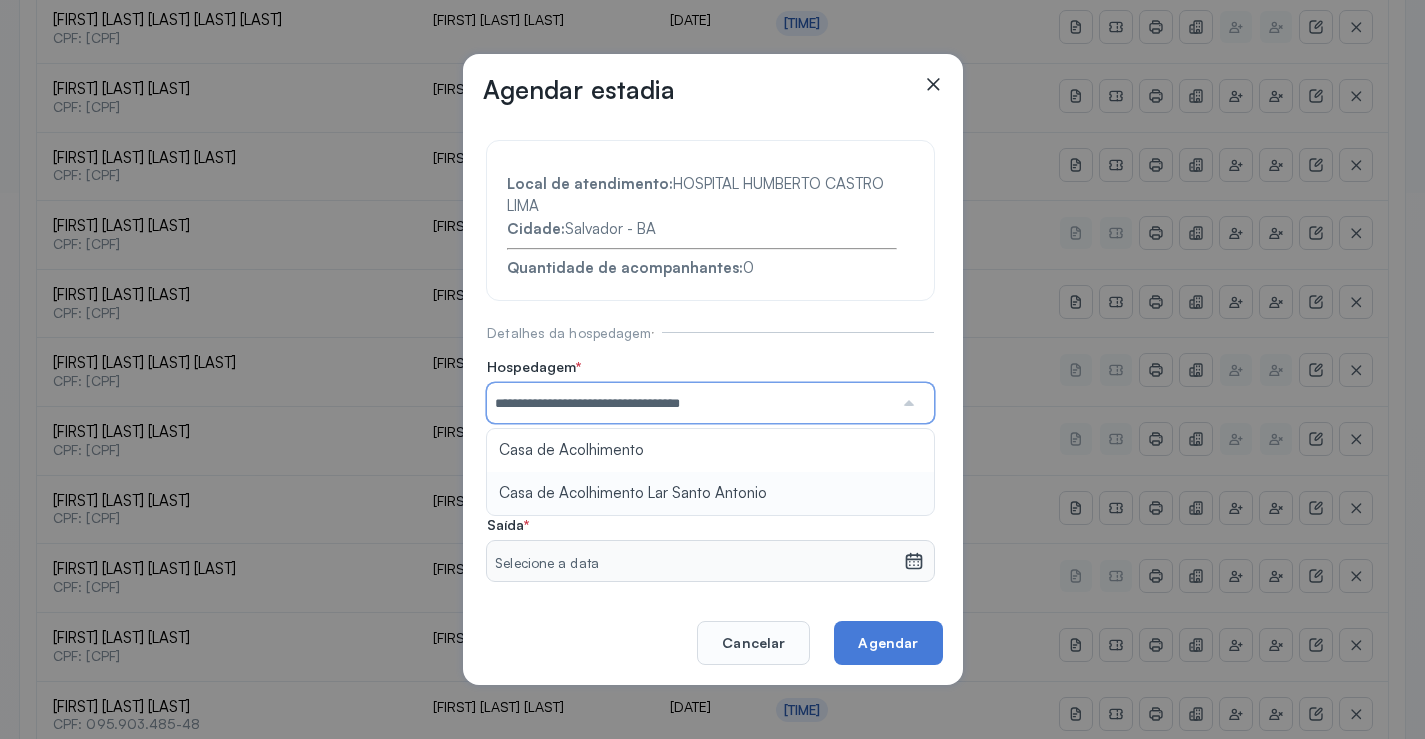 click on "**********" at bounding box center [710, 447] 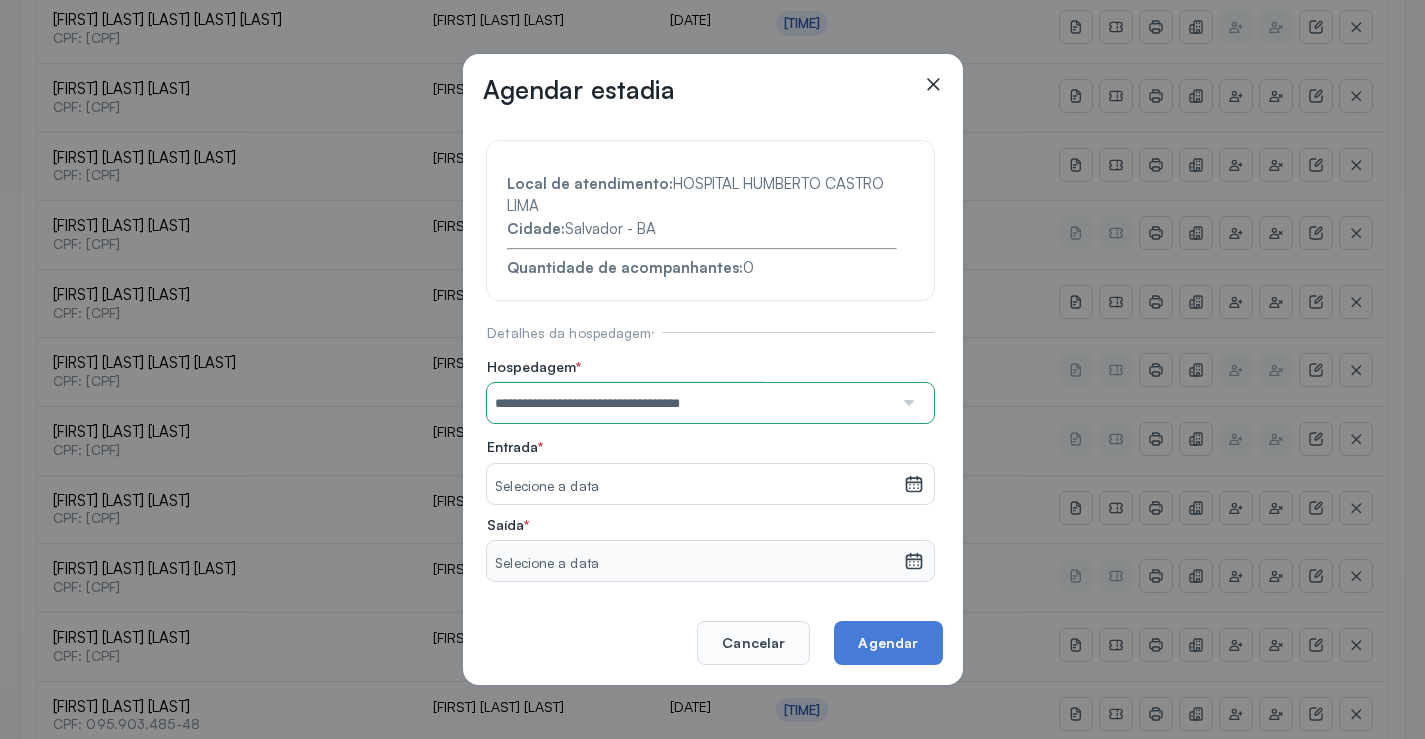 drag, startPoint x: 896, startPoint y: 486, endPoint x: 890, endPoint y: 476, distance: 11.661903 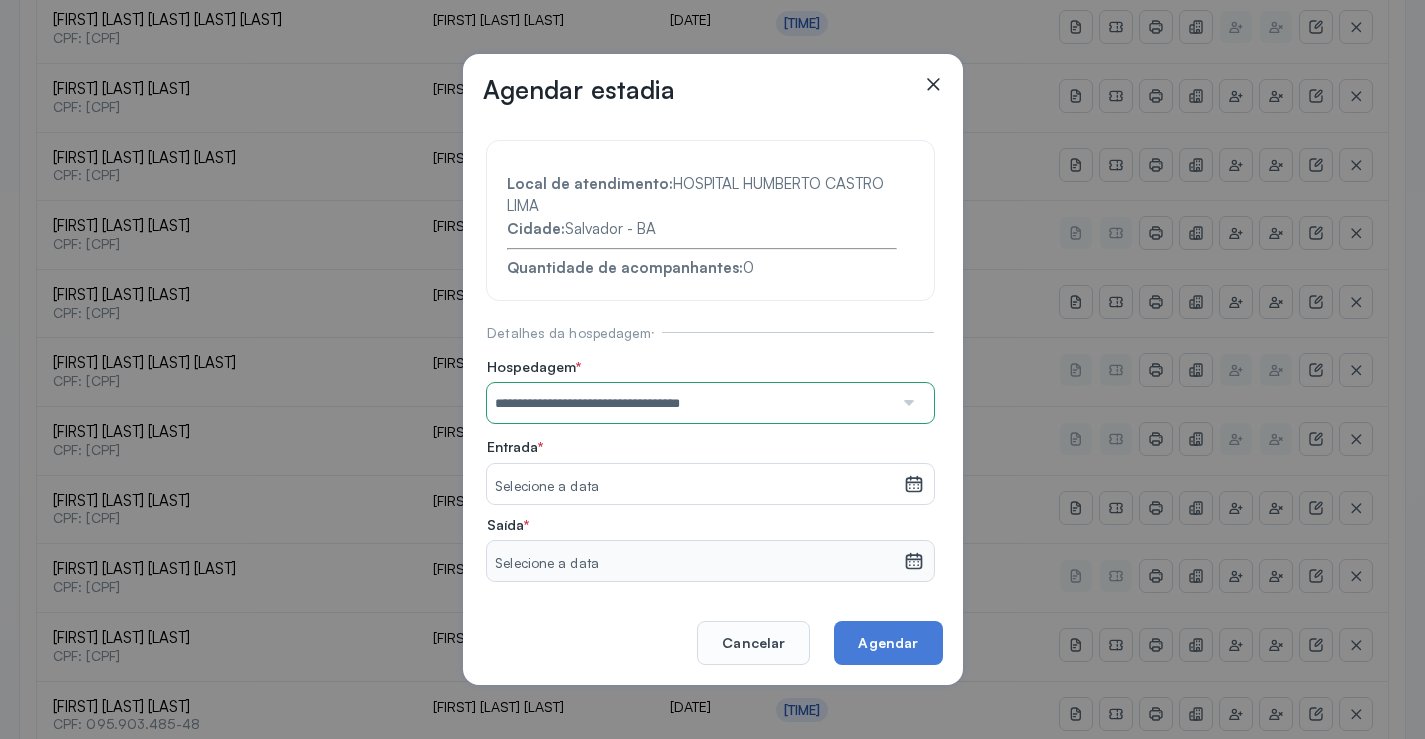 click 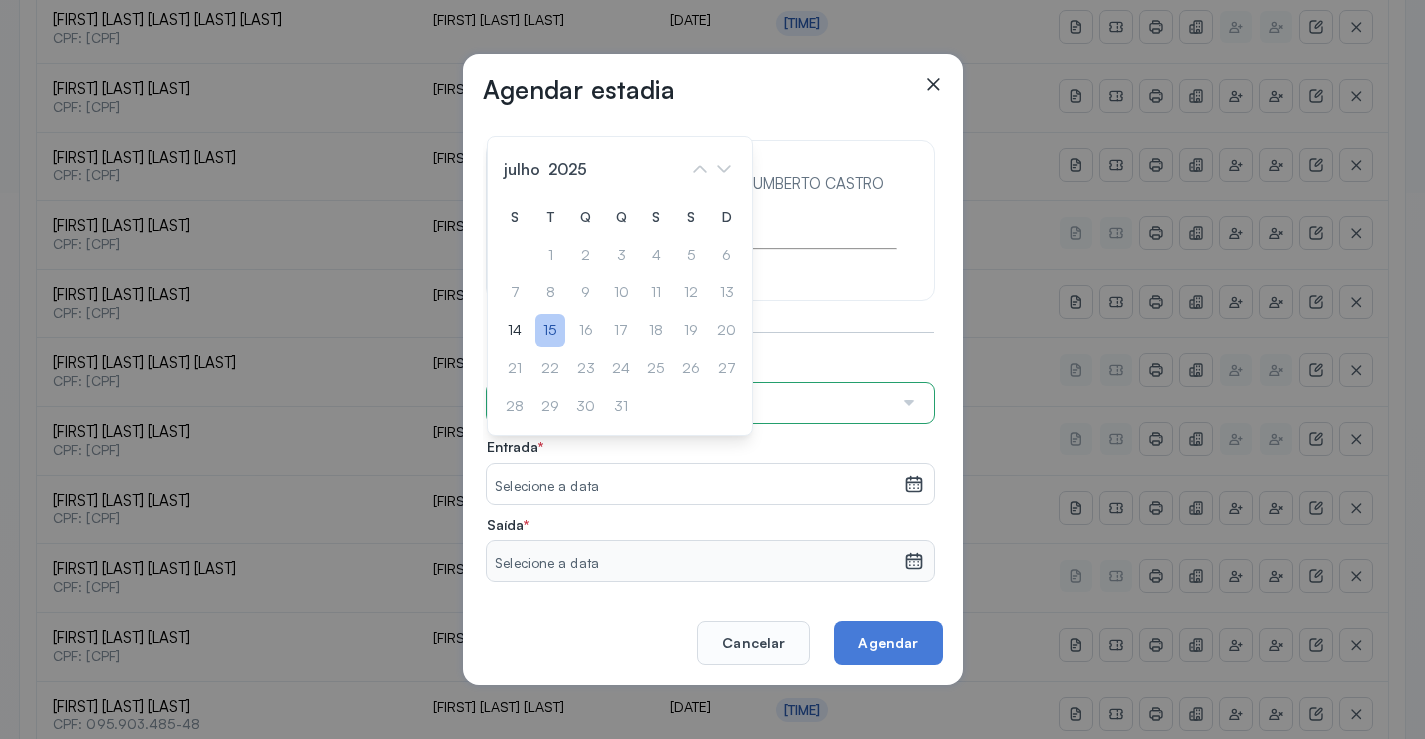 click on "15" 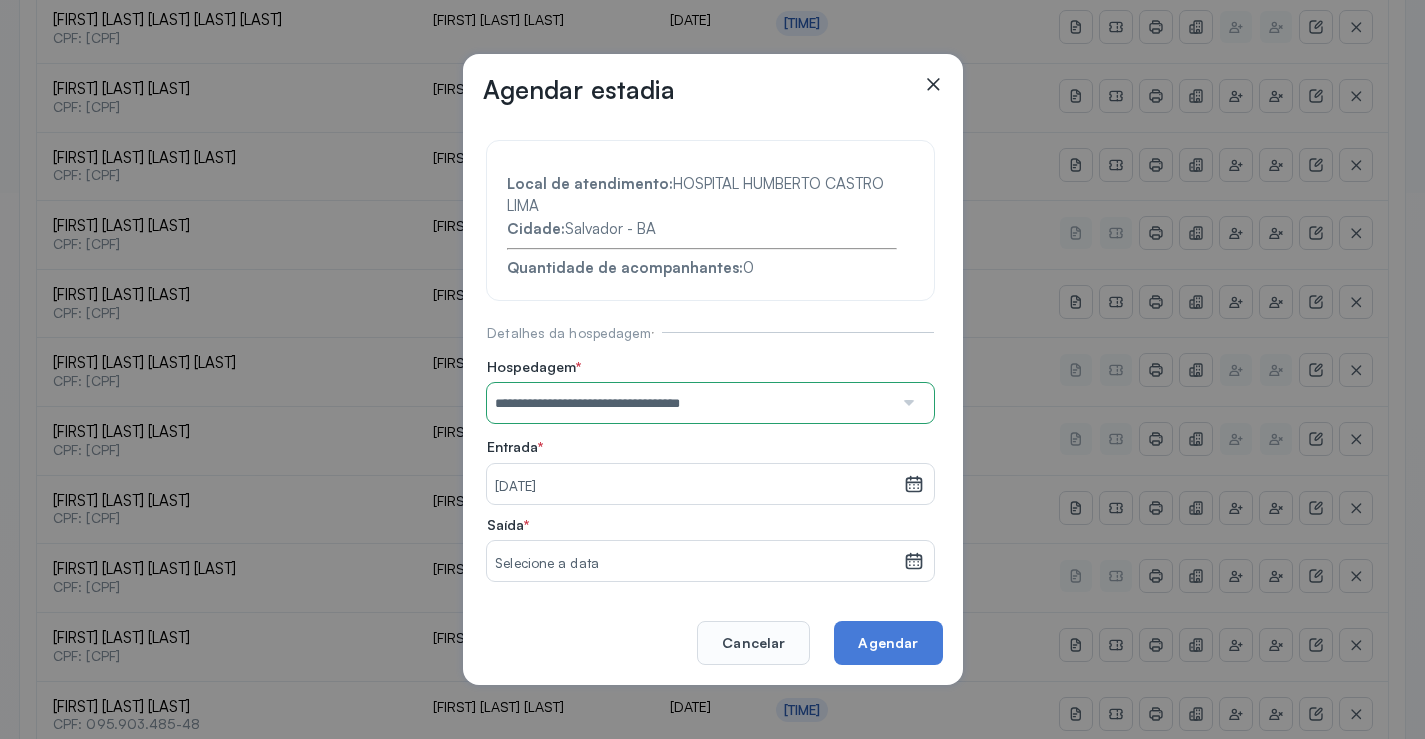 drag, startPoint x: 891, startPoint y: 555, endPoint x: 834, endPoint y: 480, distance: 94.20191 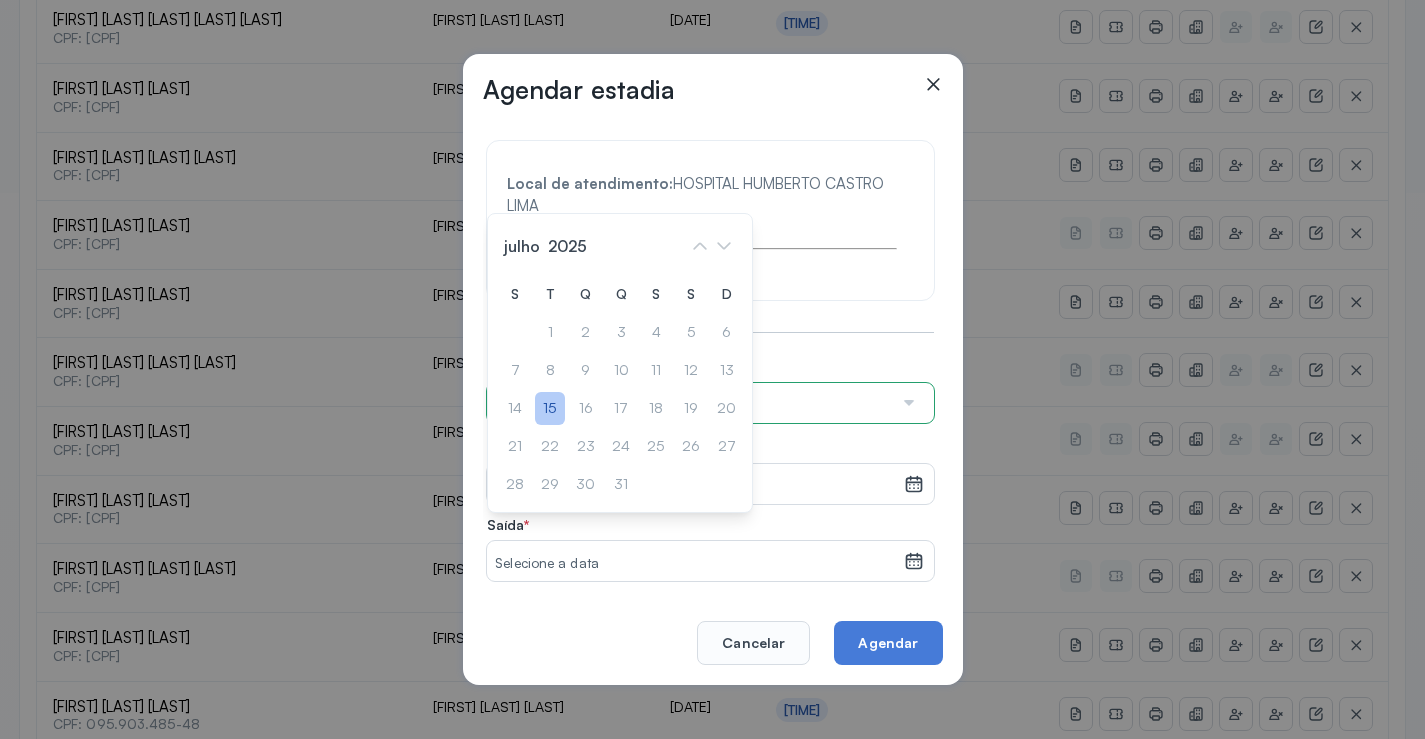 click on "15" 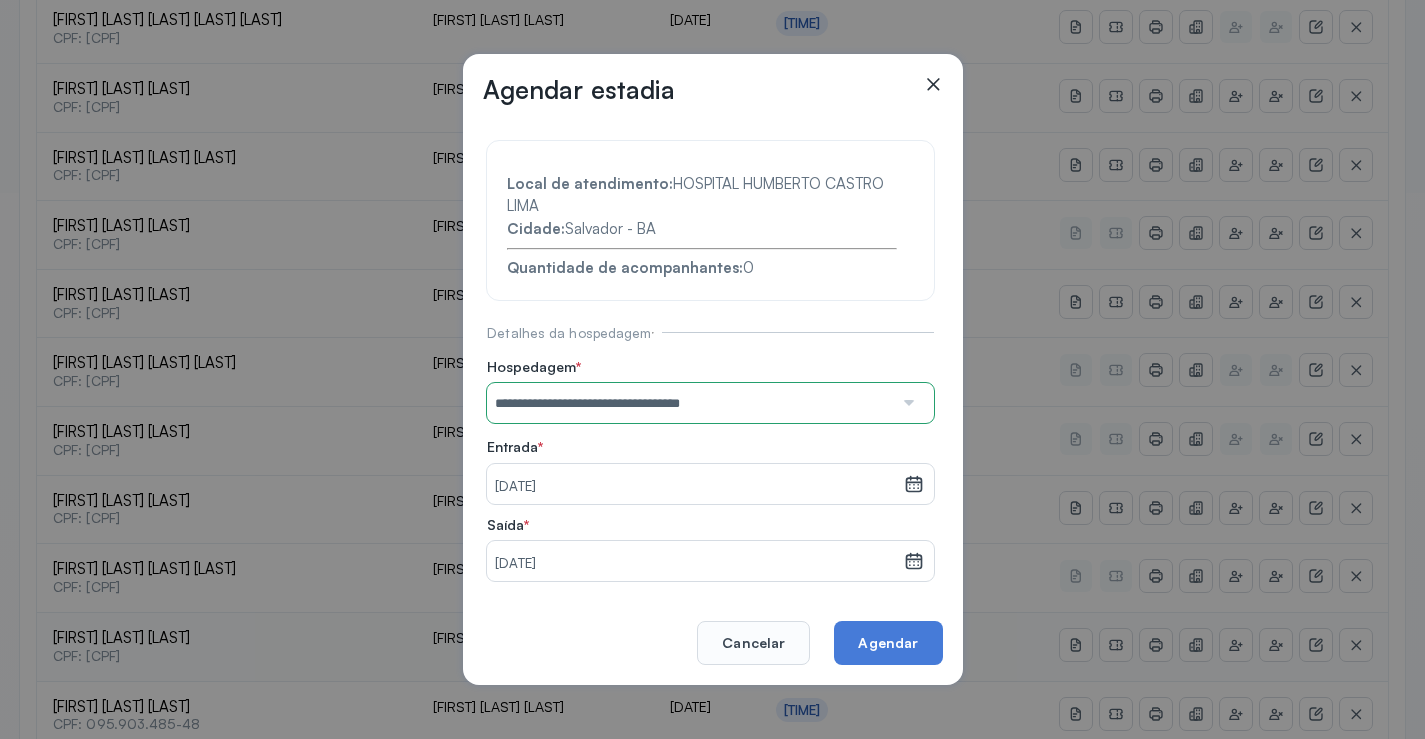 click on "Agendar" 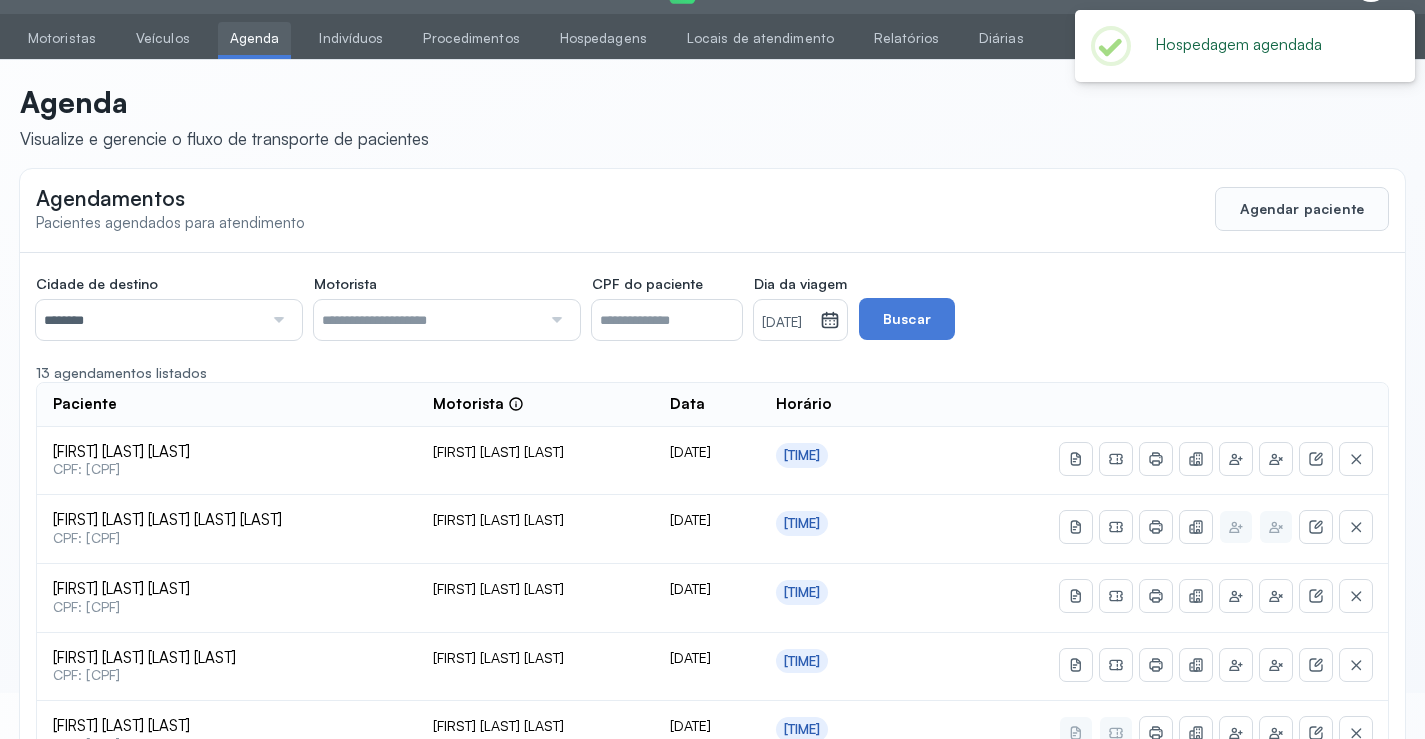 scroll, scrollTop: 546, scrollLeft: 0, axis: vertical 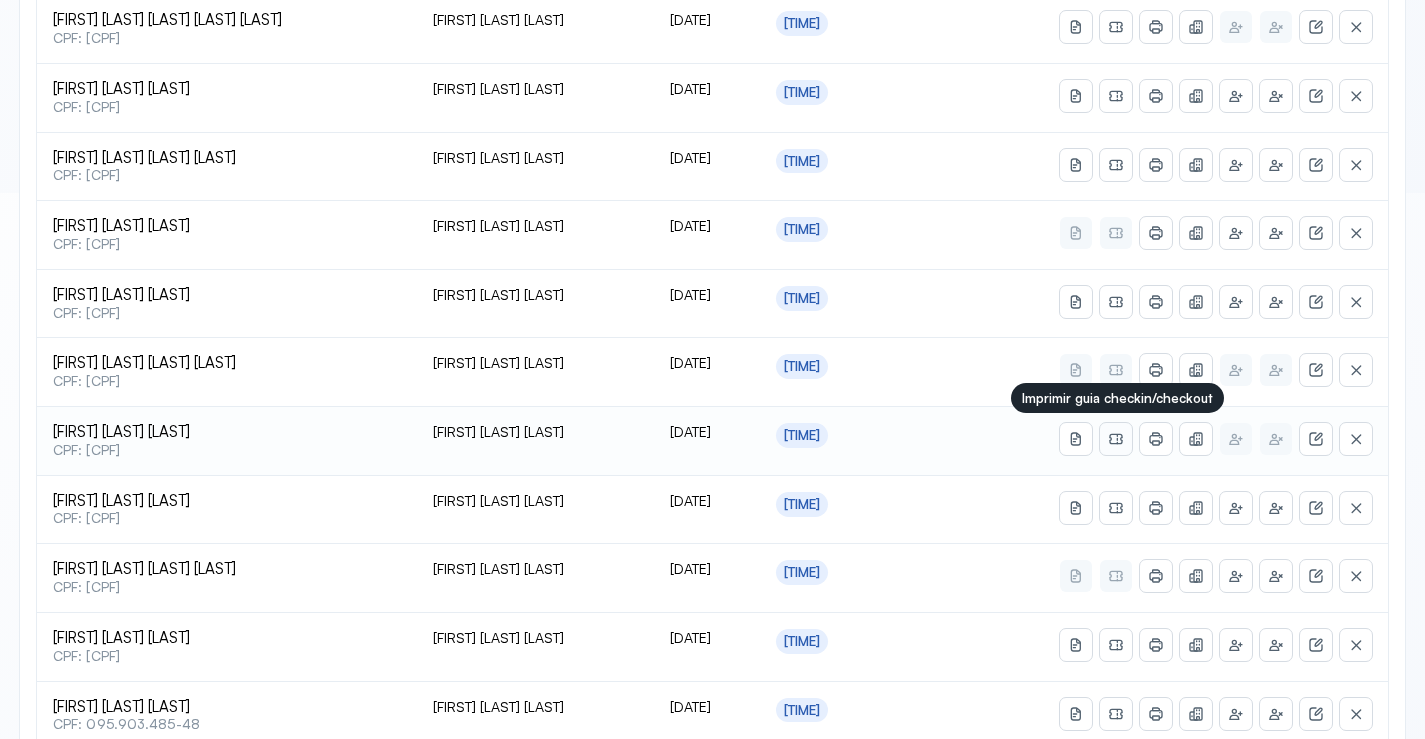 click 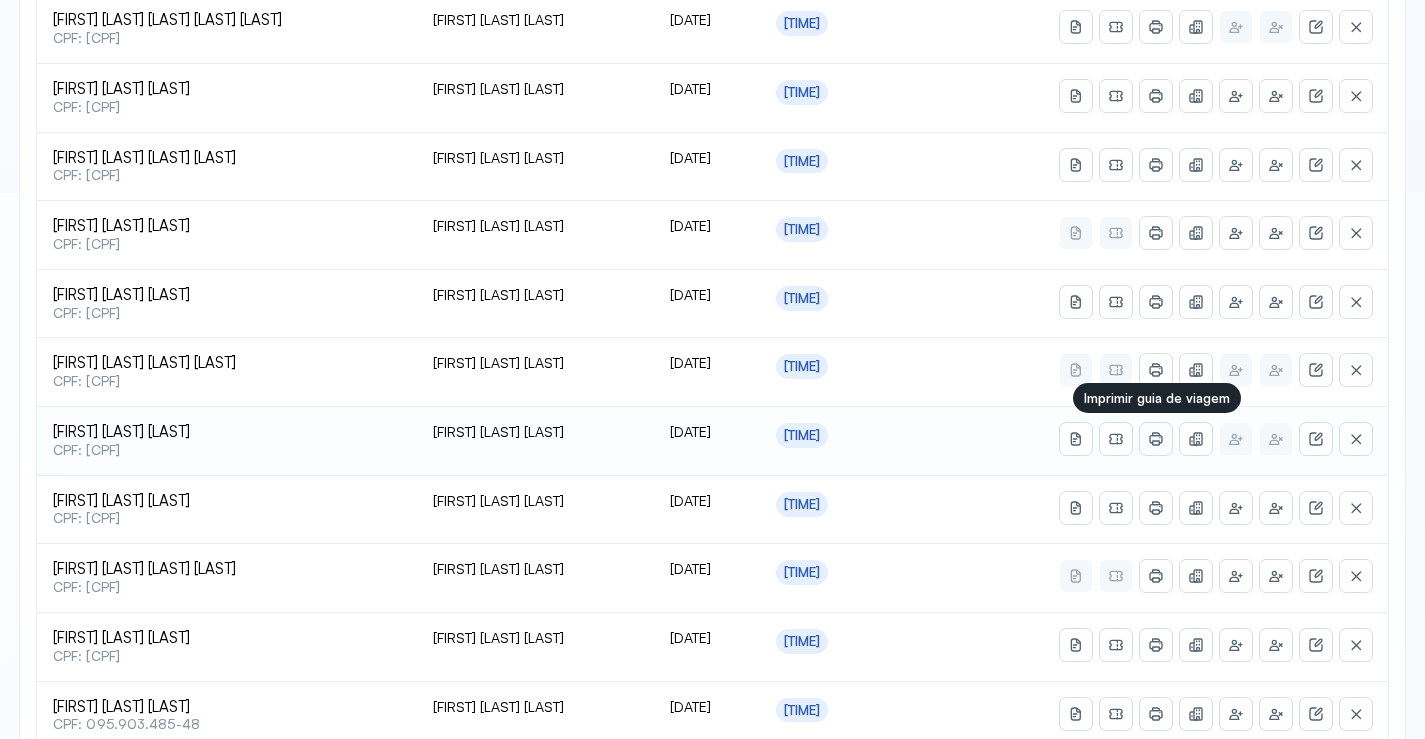 click 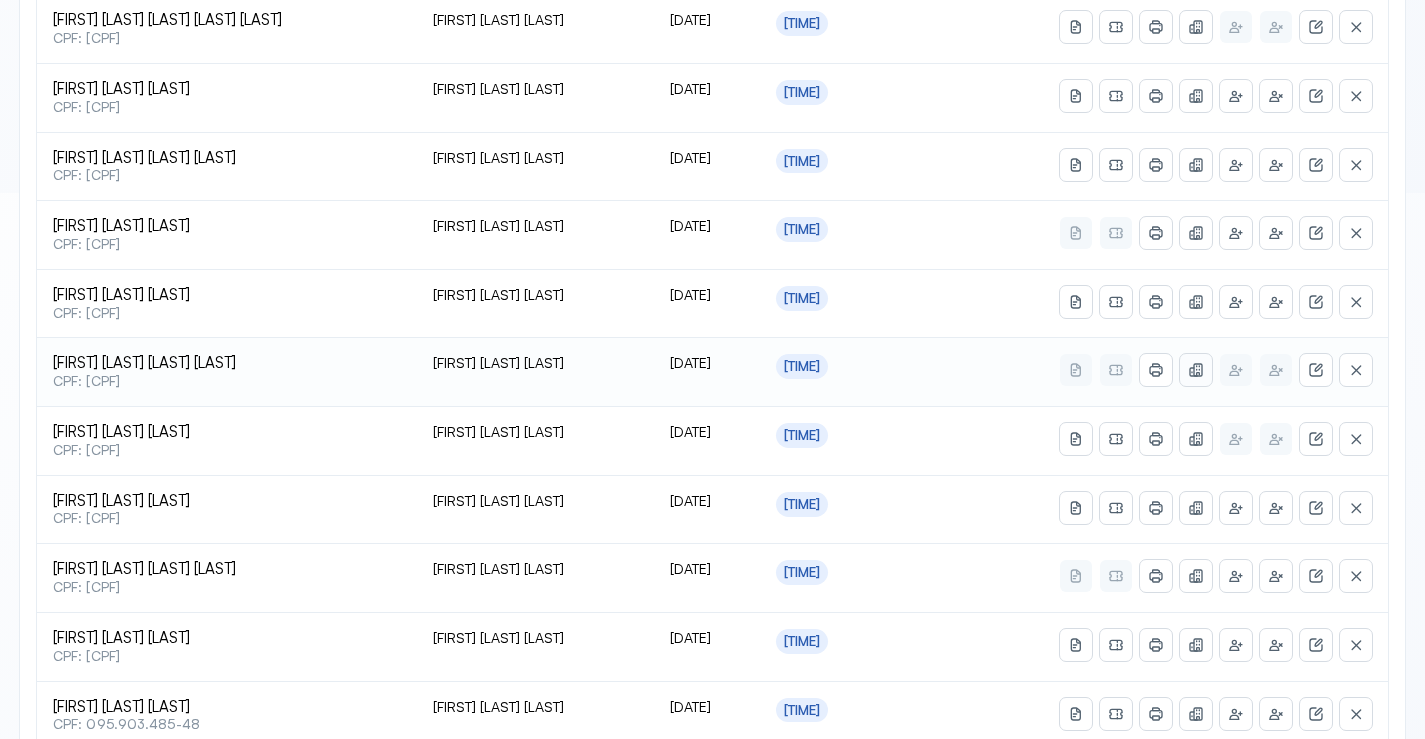 click 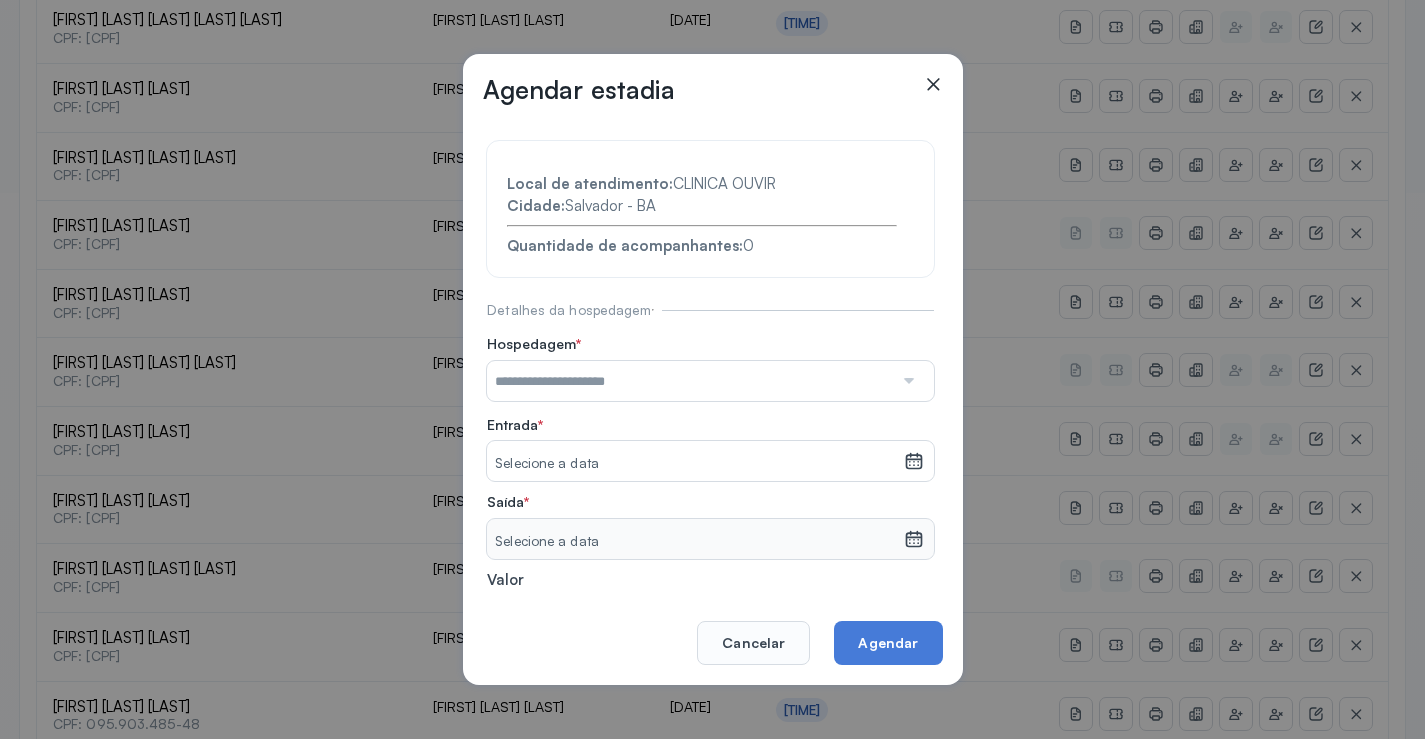 click at bounding box center (907, 381) 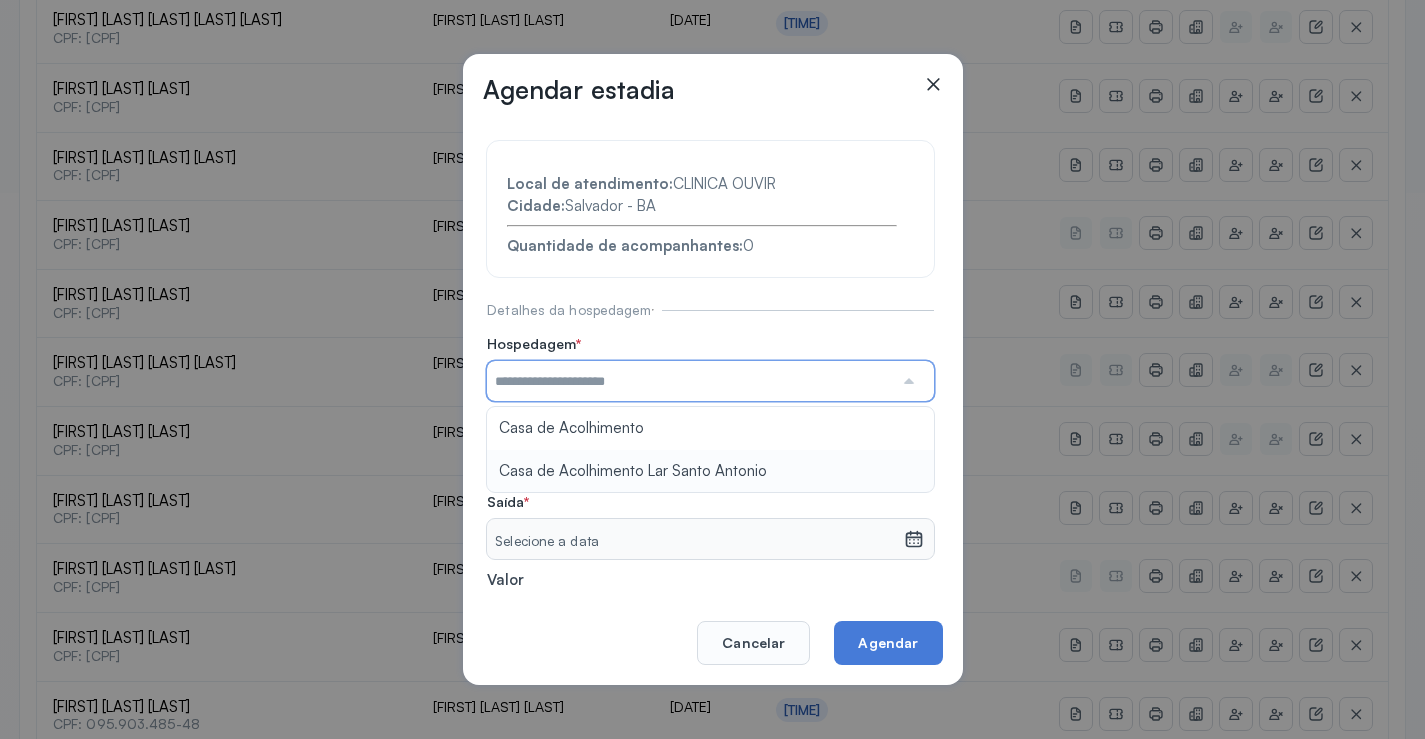 type on "**********" 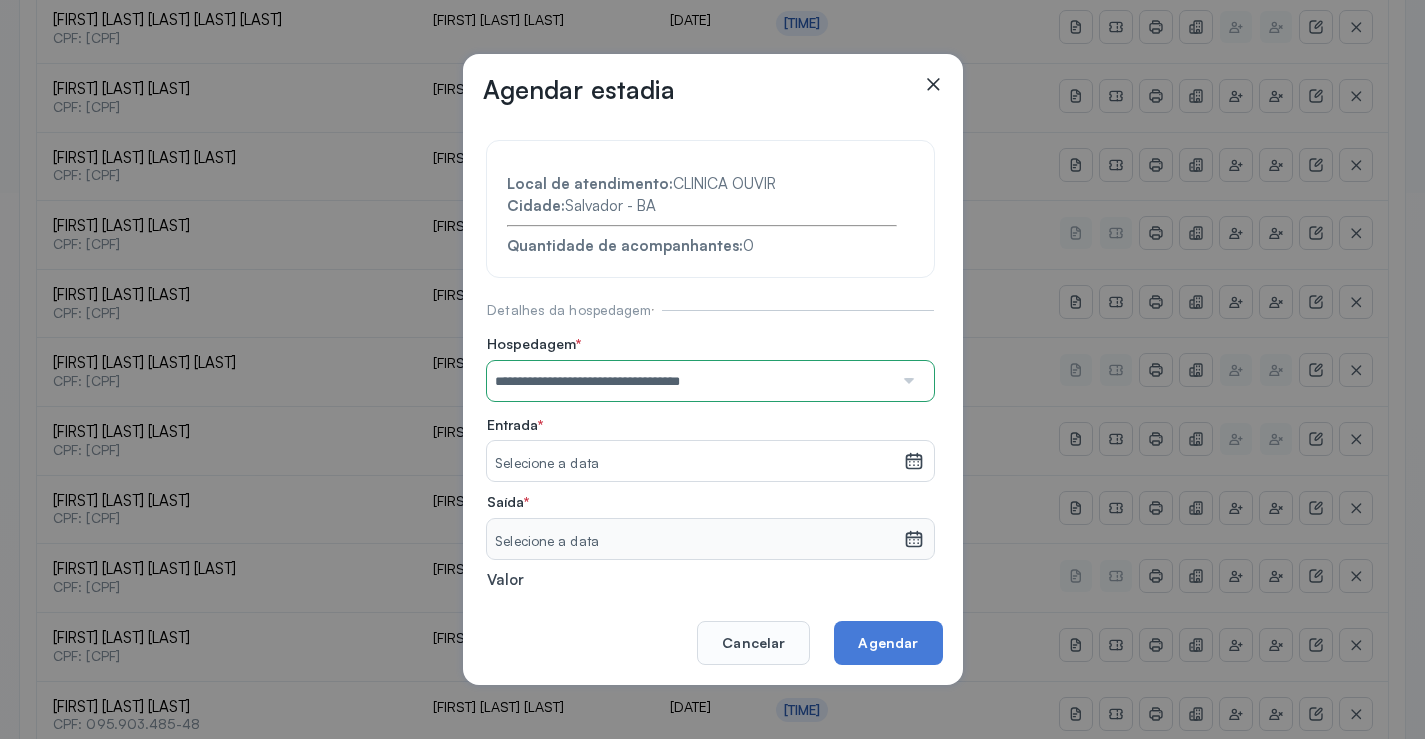 drag, startPoint x: 585, startPoint y: 469, endPoint x: 700, endPoint y: 449, distance: 116.72617 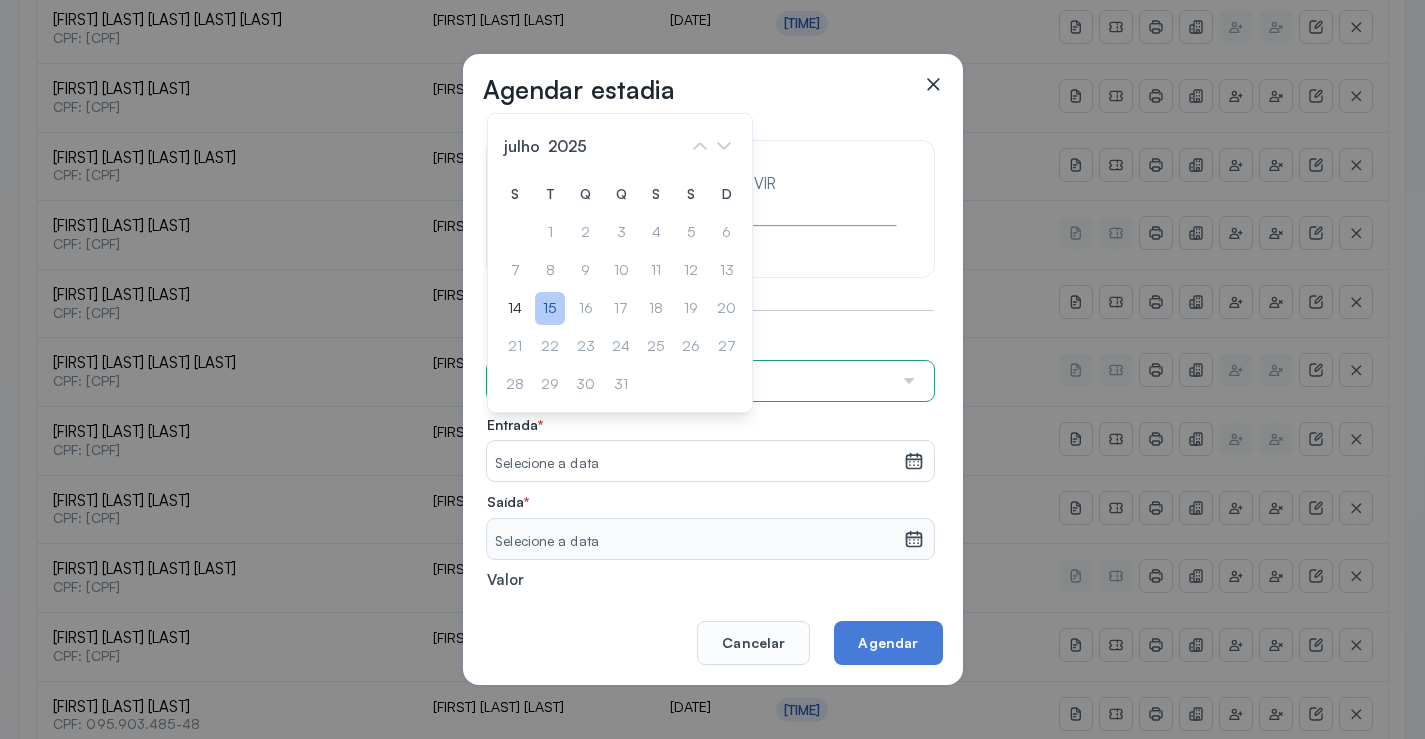 click on "15" 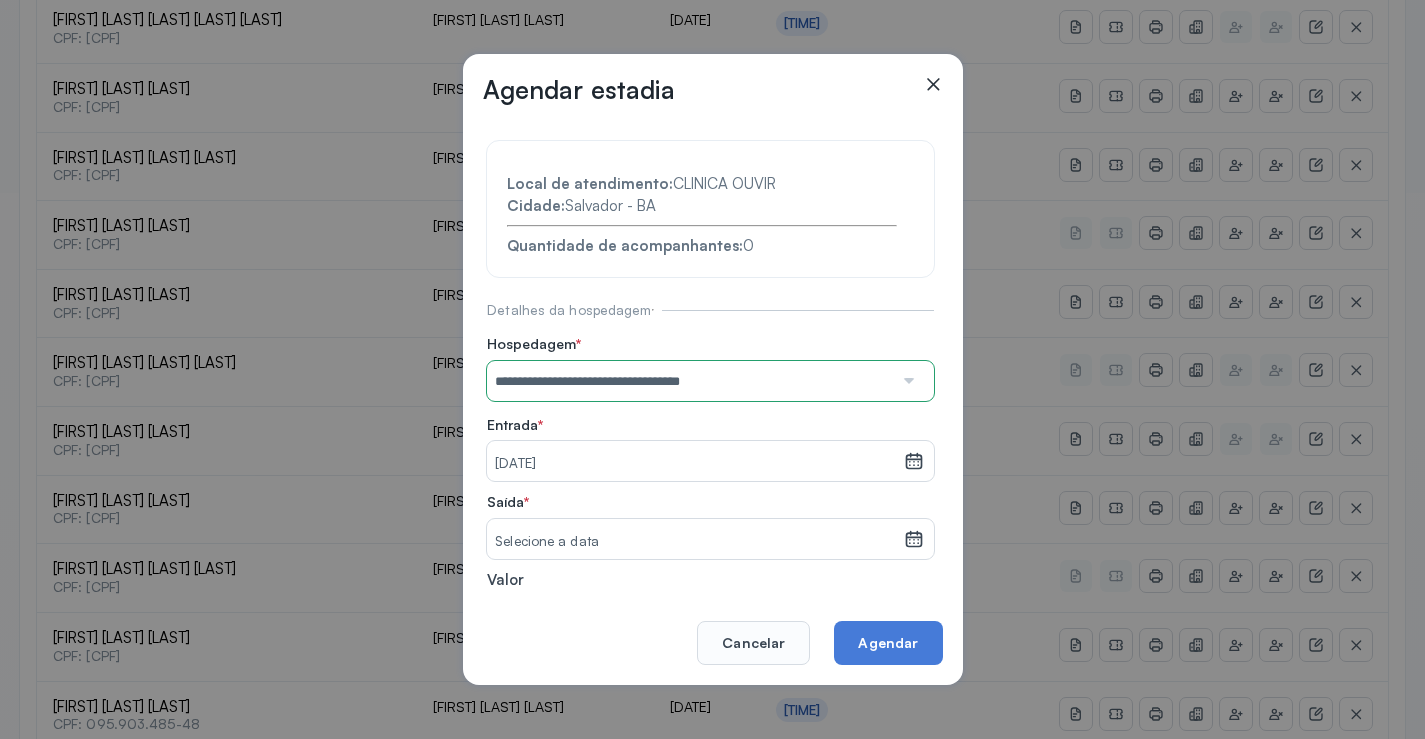 click 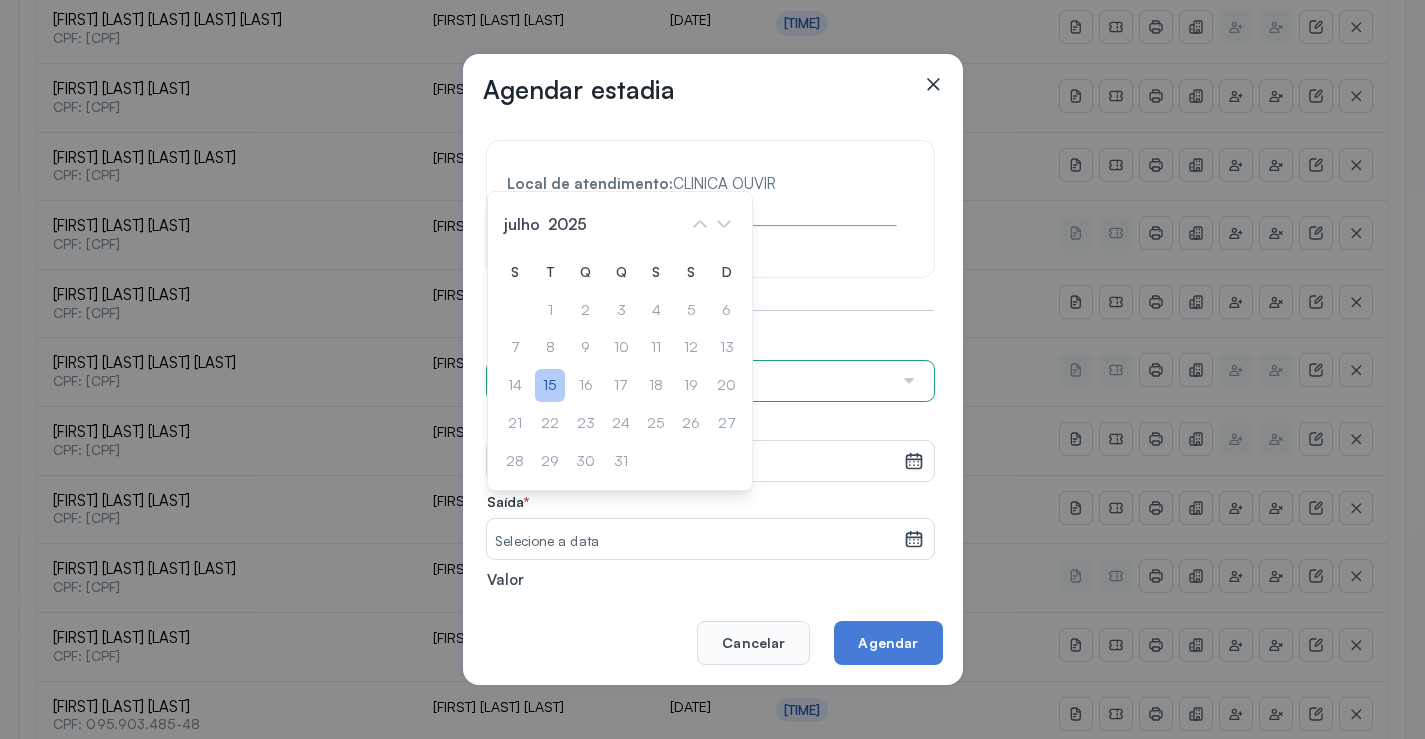 click on "15" 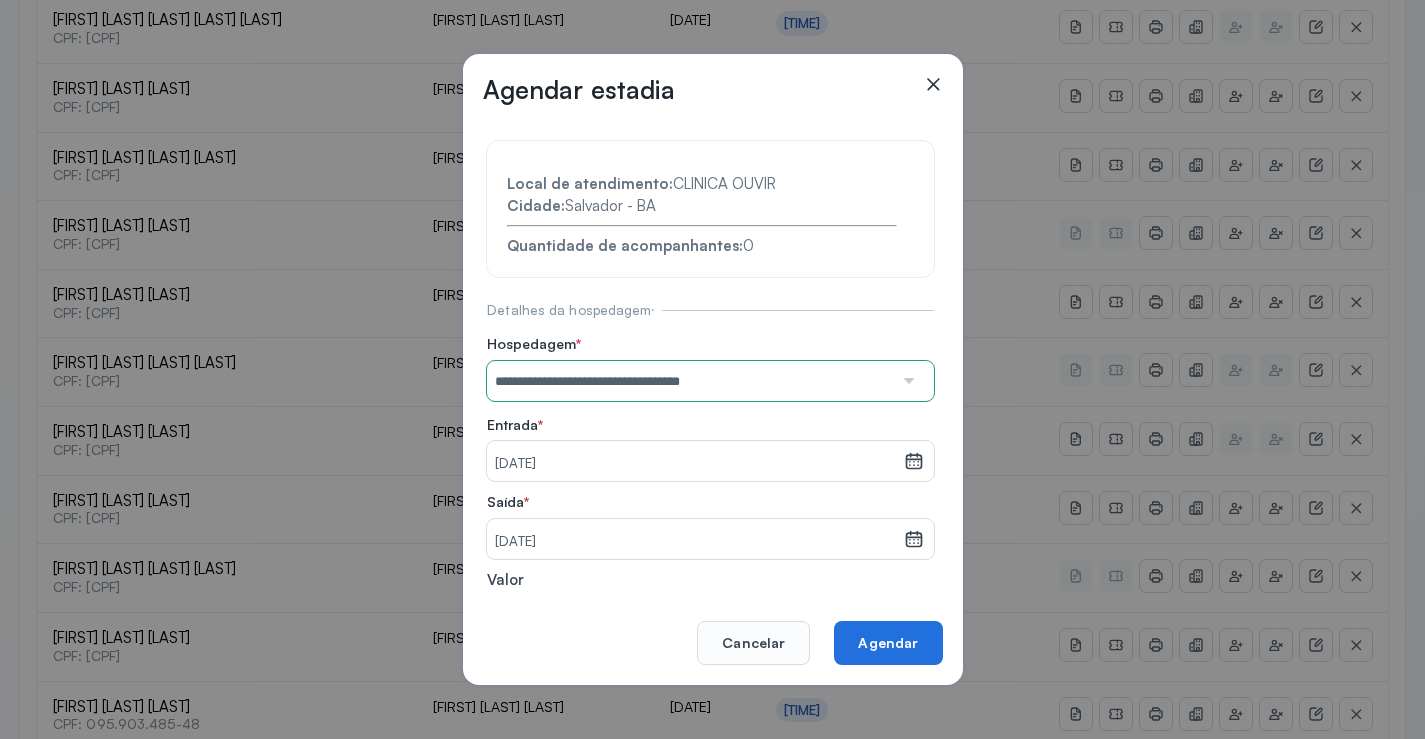 click on "Agendar" 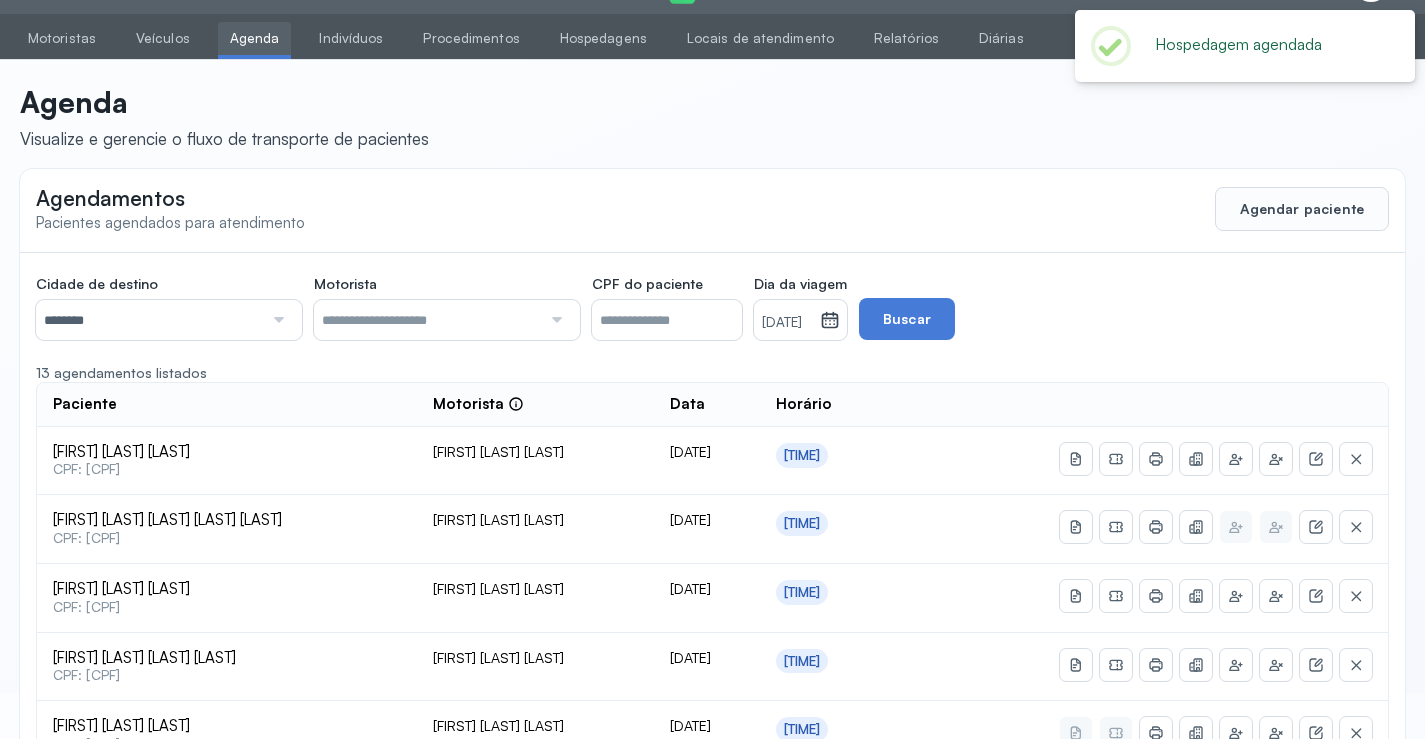 scroll, scrollTop: 546, scrollLeft: 0, axis: vertical 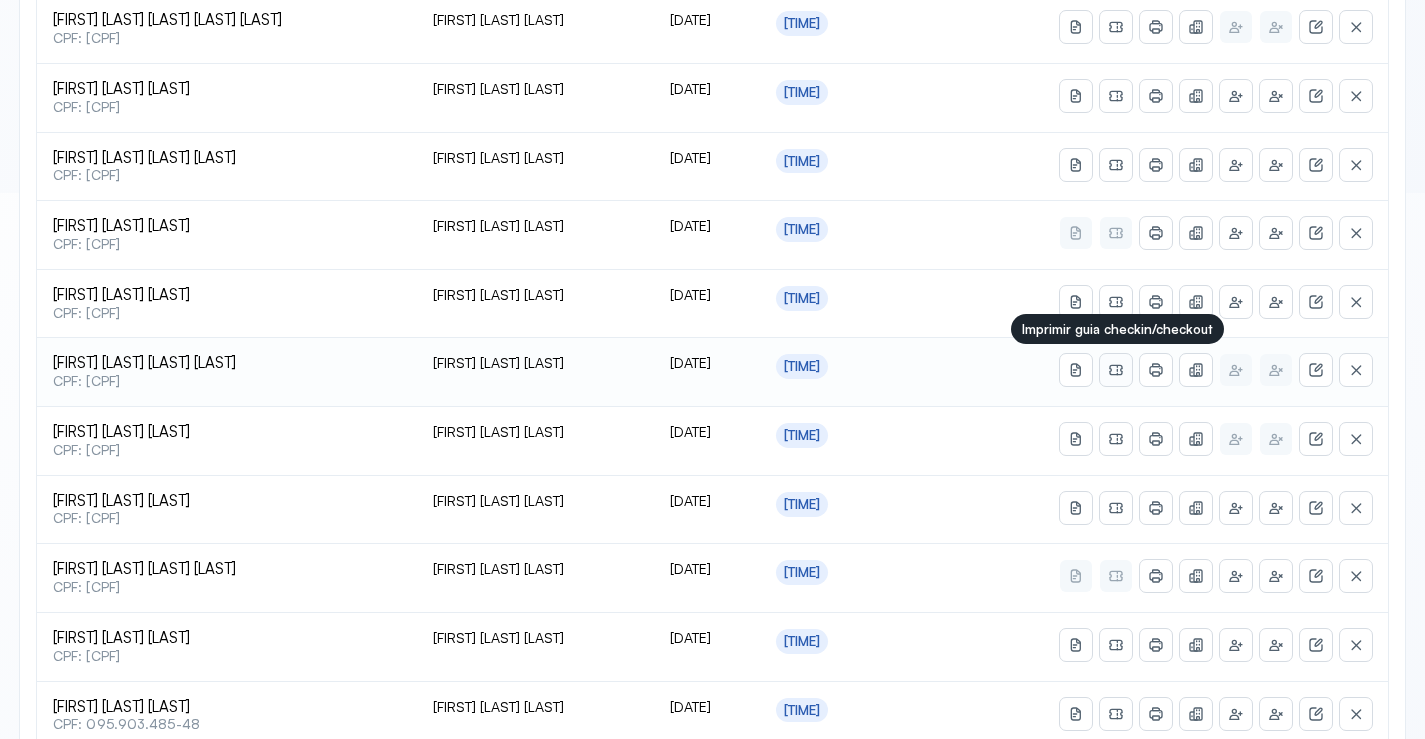 click 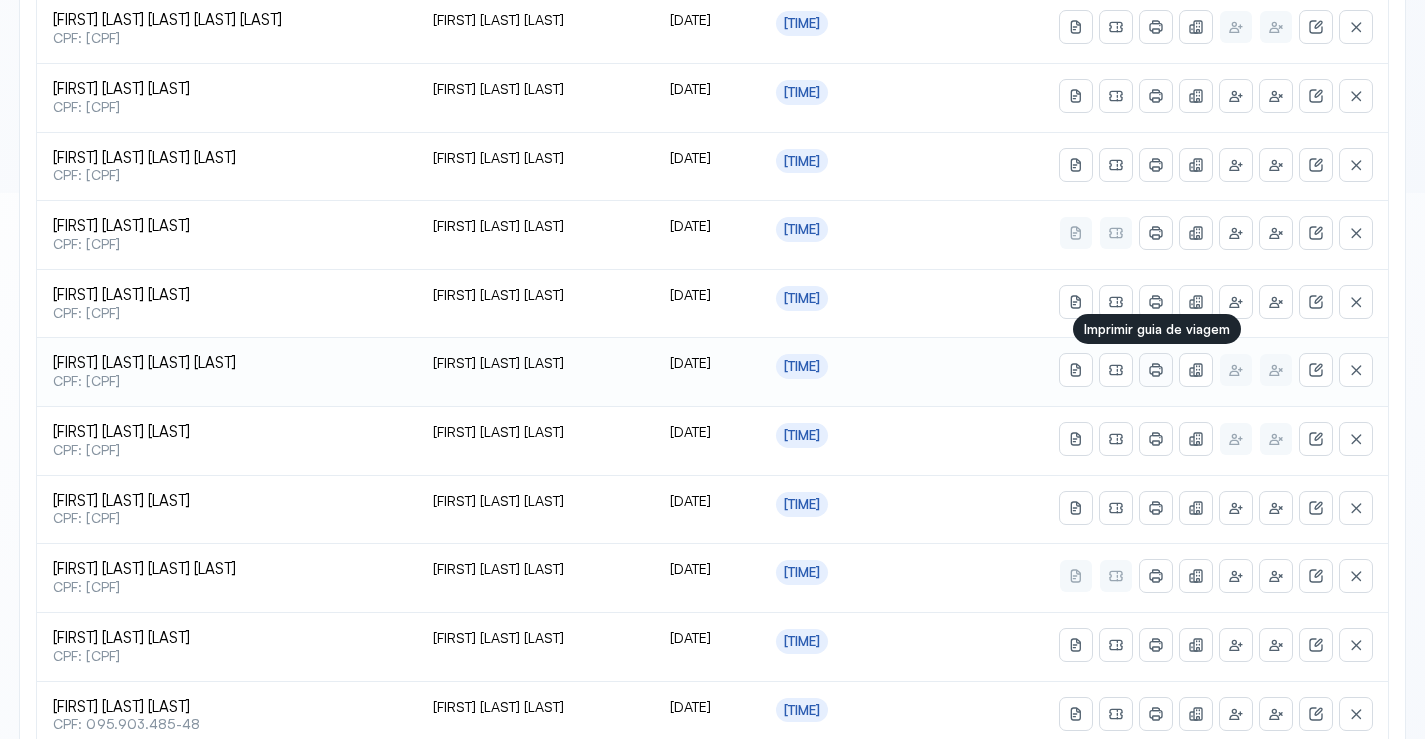 click 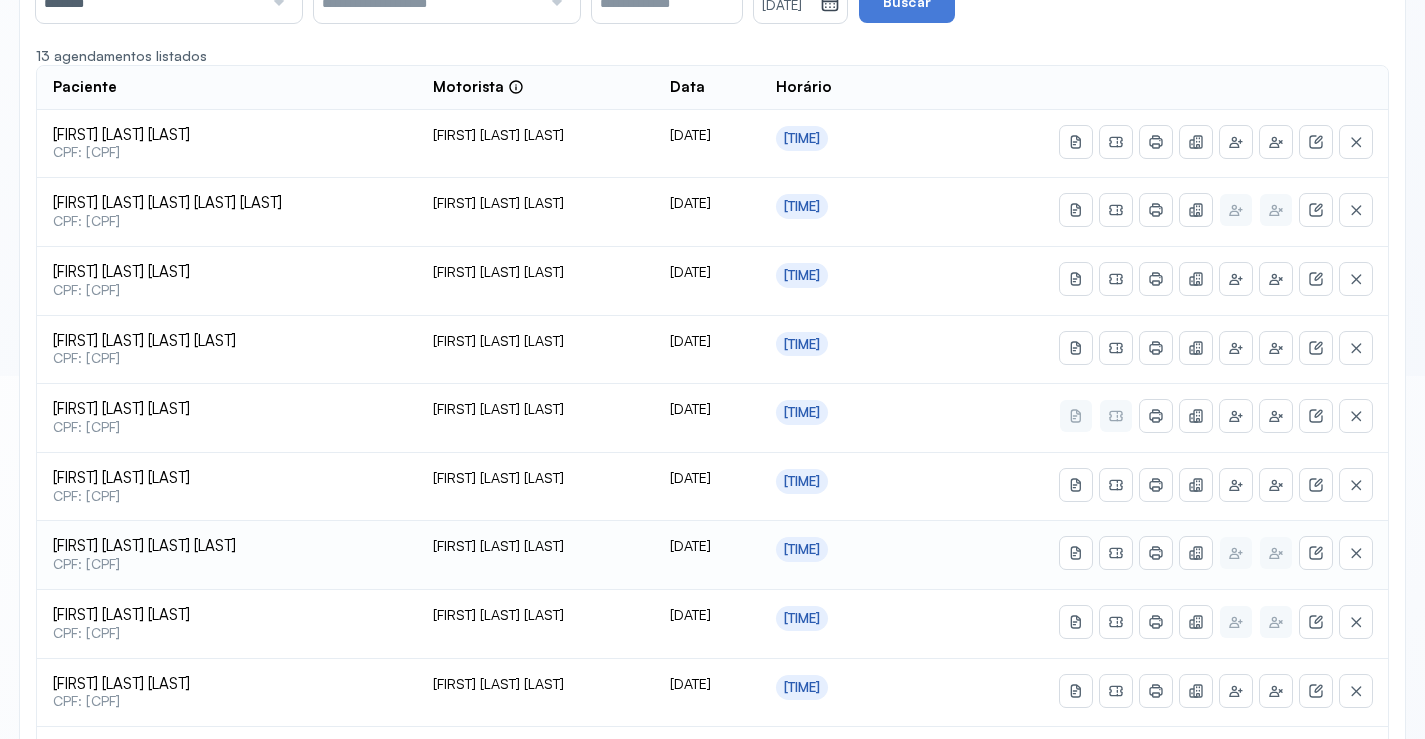 scroll, scrollTop: 328, scrollLeft: 0, axis: vertical 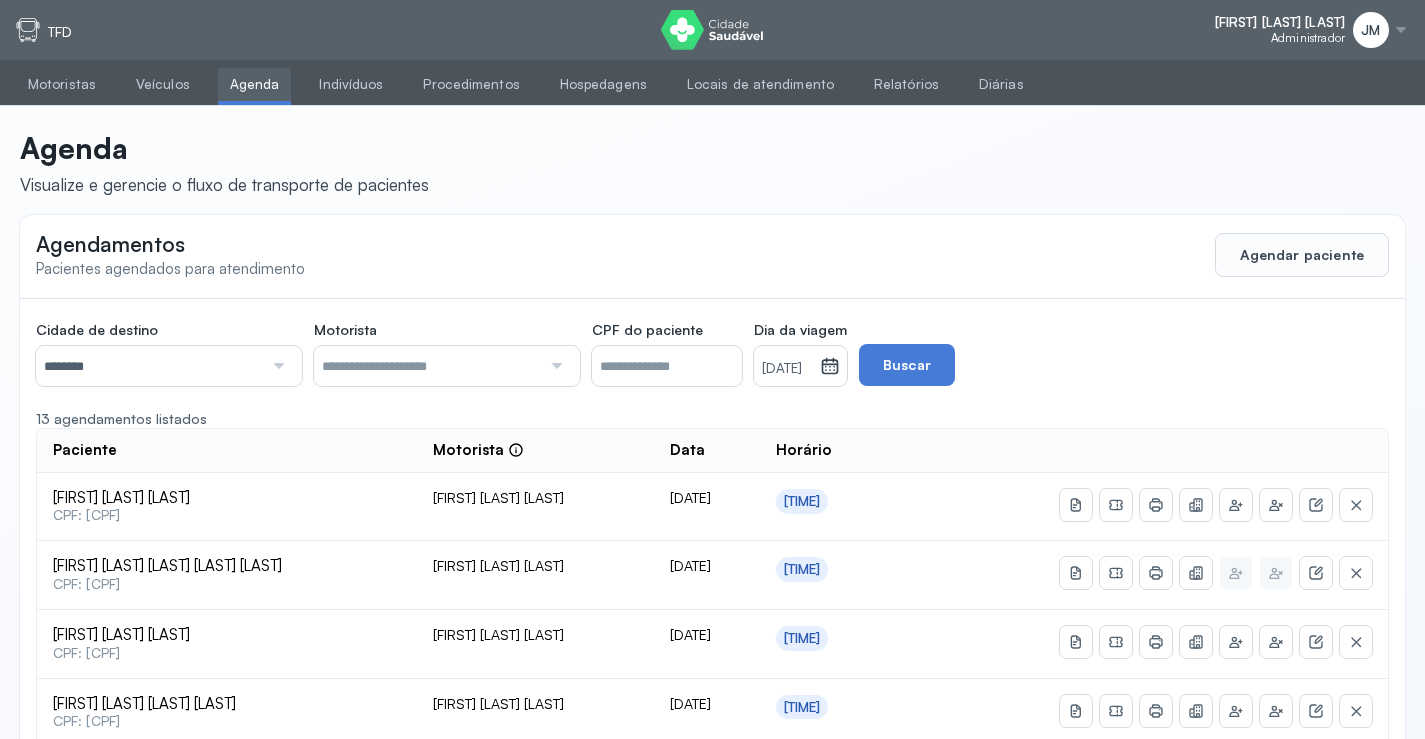 click at bounding box center (1401, 30) 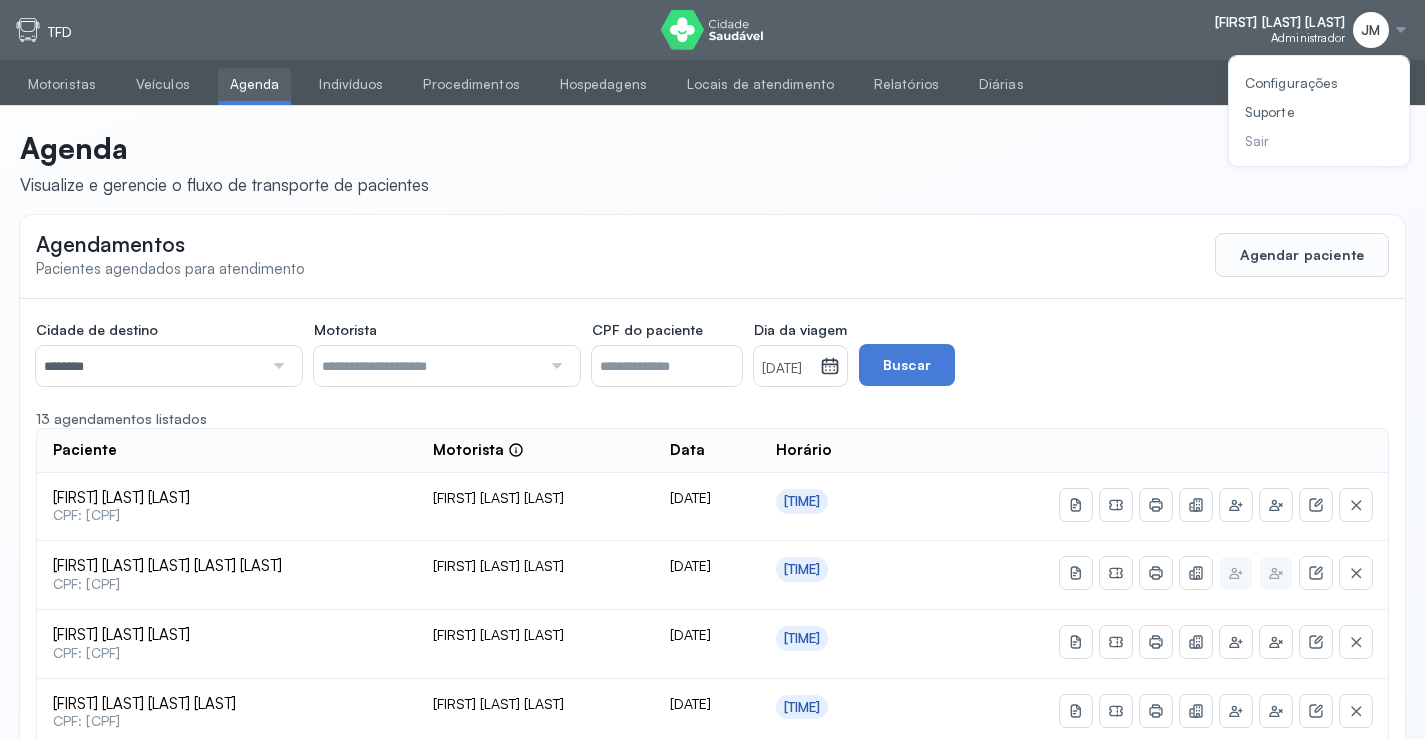 click on "Sair" 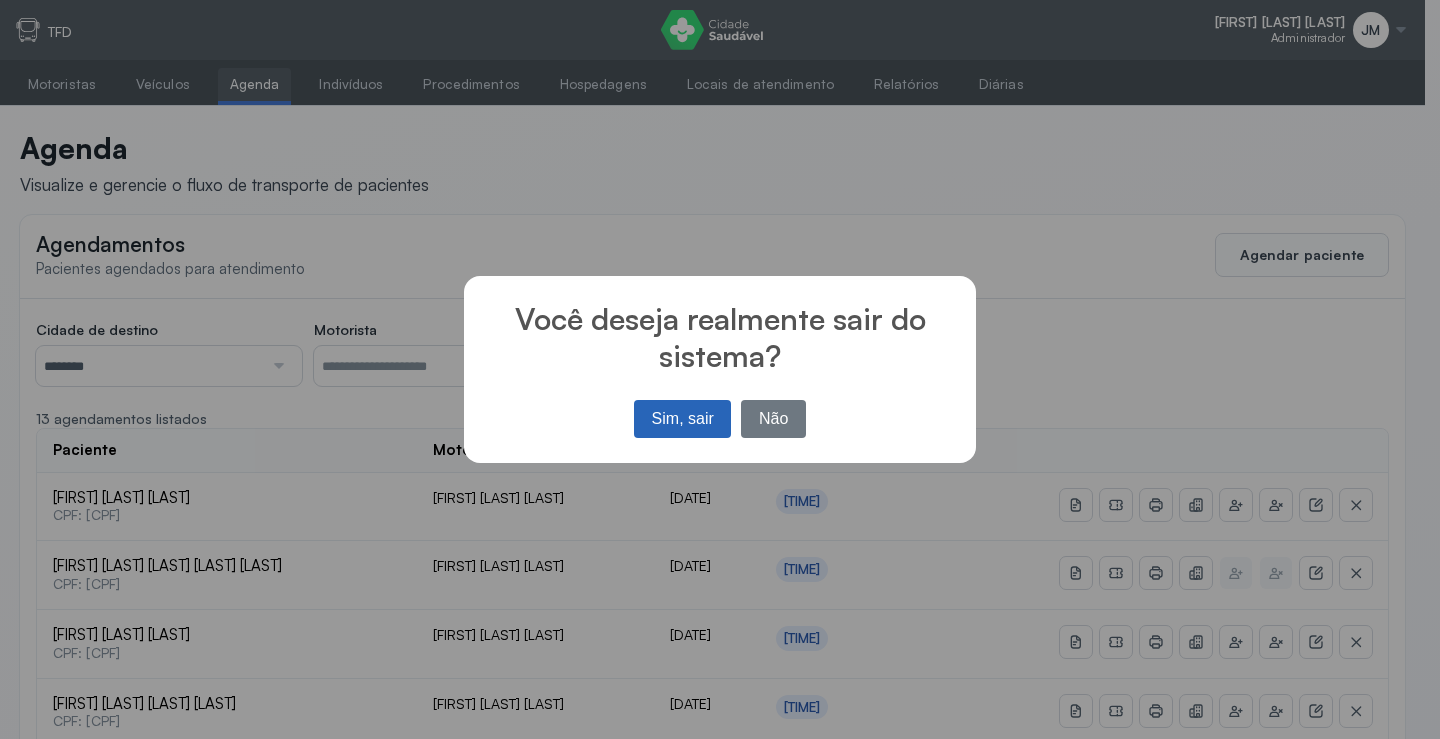 click on "Sim, sair" at bounding box center (682, 419) 